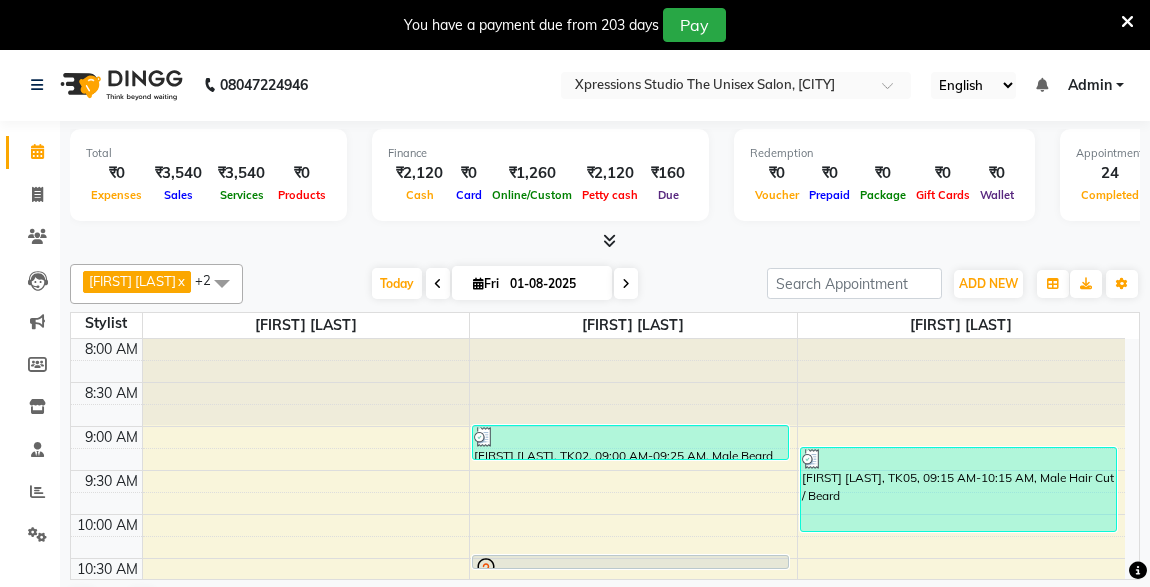 scroll, scrollTop: 0, scrollLeft: 0, axis: both 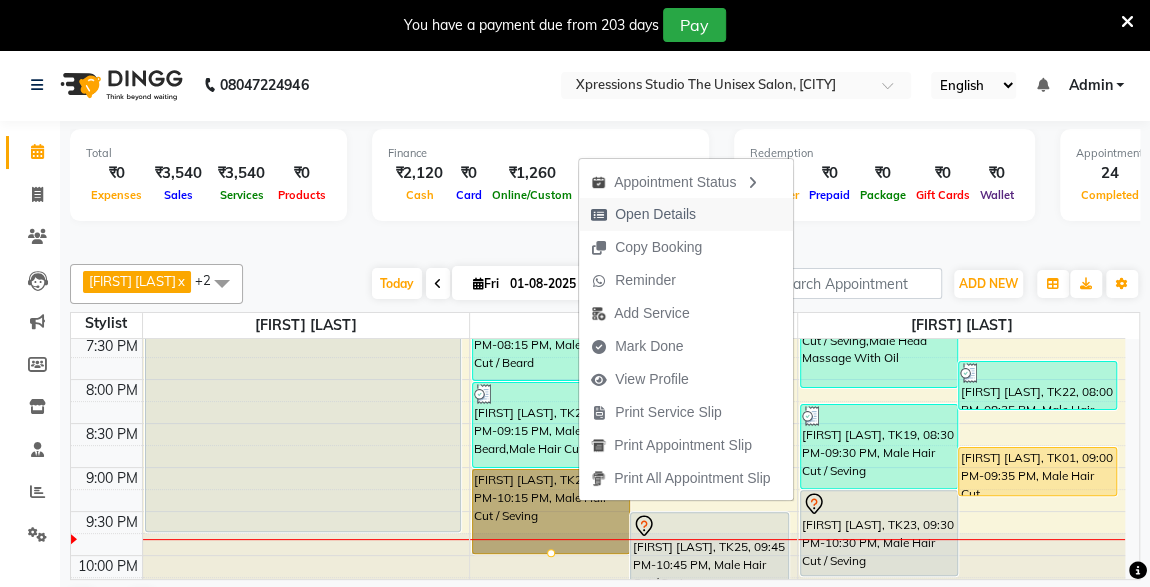 click on "Open Details" at bounding box center (655, 214) 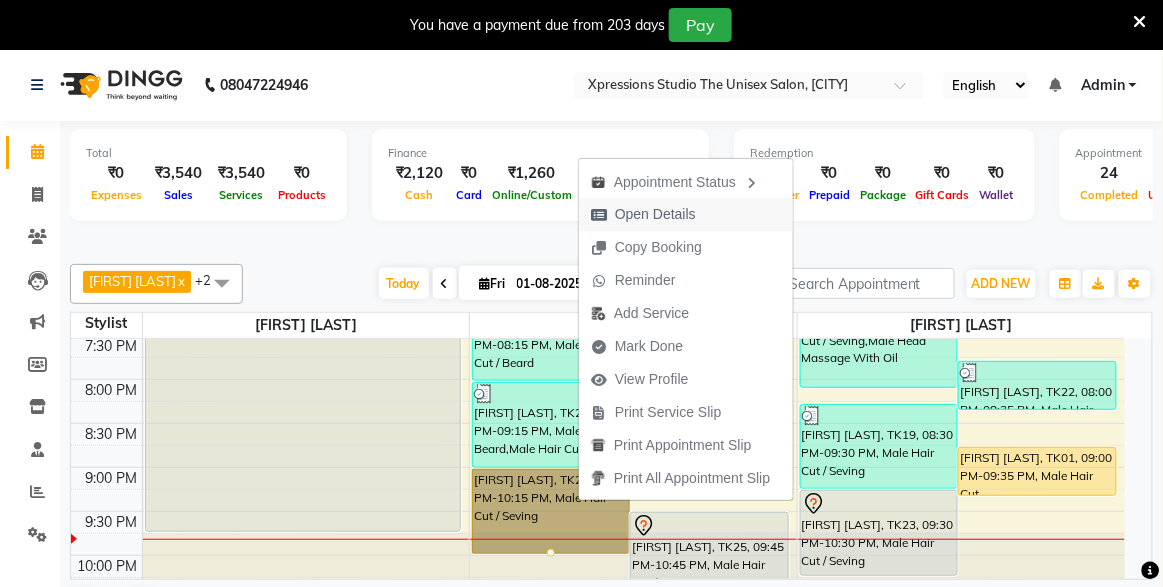 select on "1" 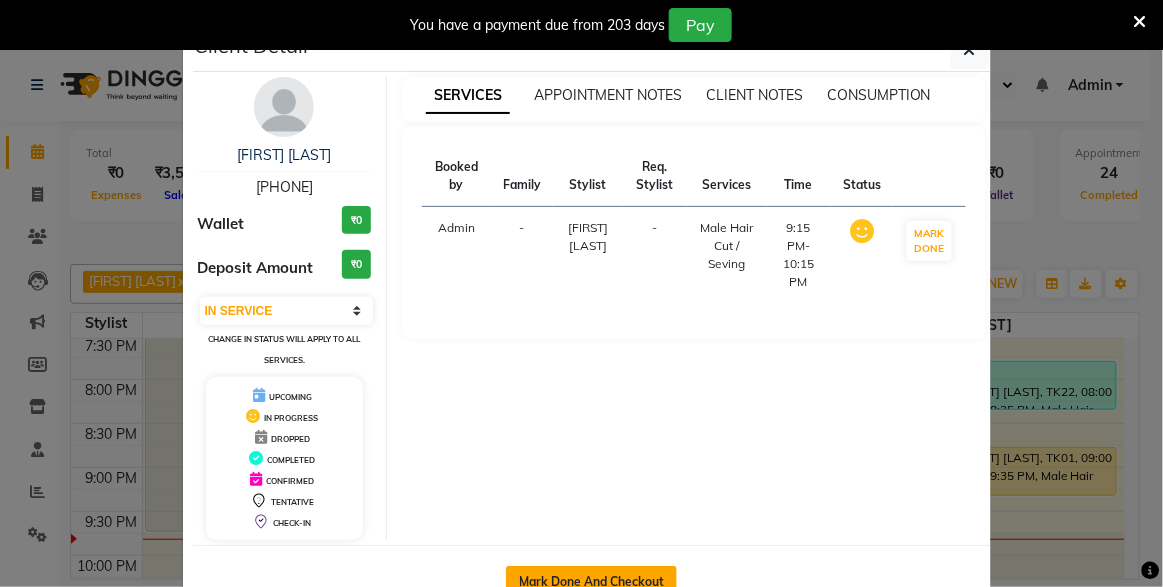 click on "Mark Done And Checkout" 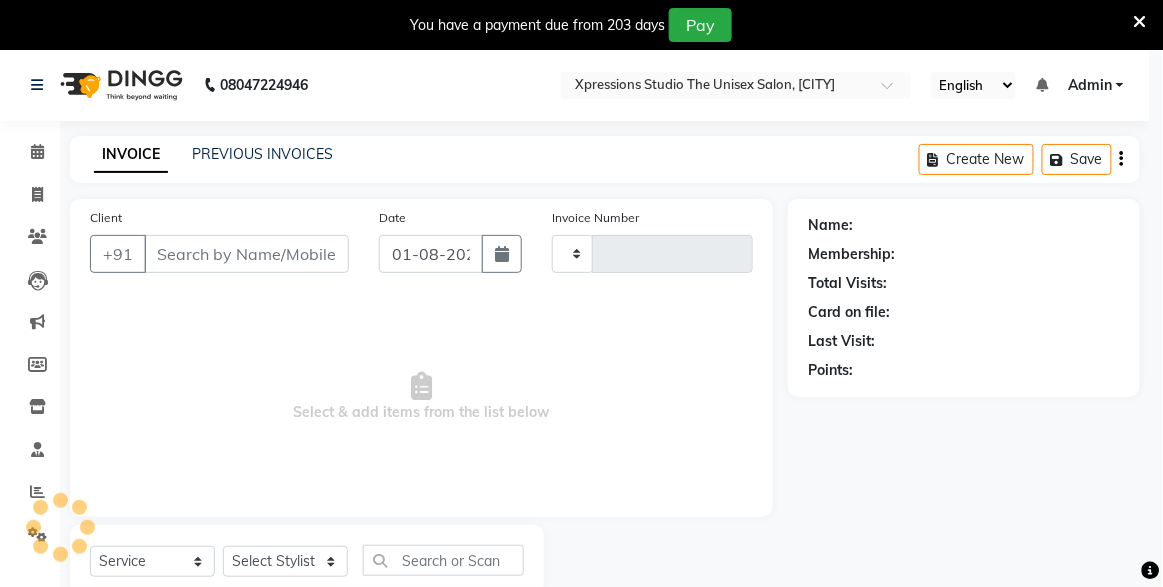 type on "3681" 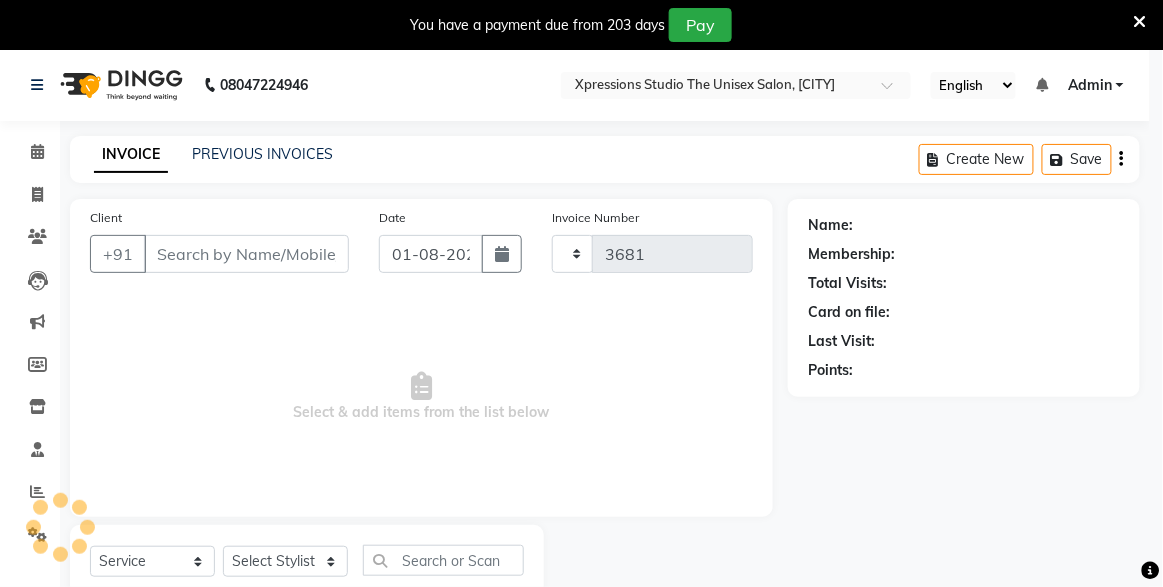 select on "7003" 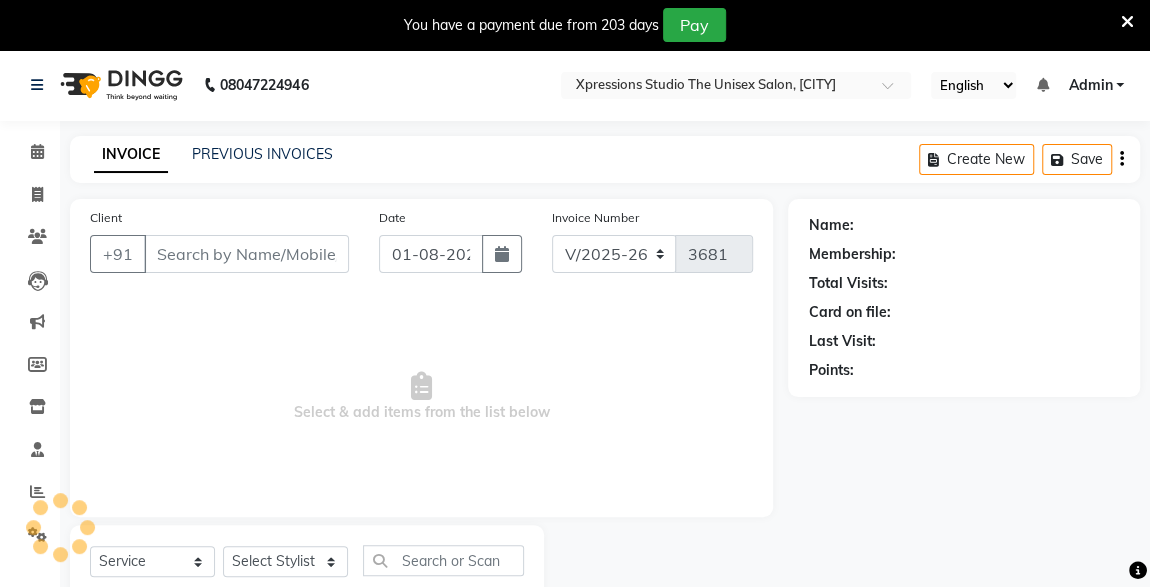 scroll, scrollTop: 61, scrollLeft: 0, axis: vertical 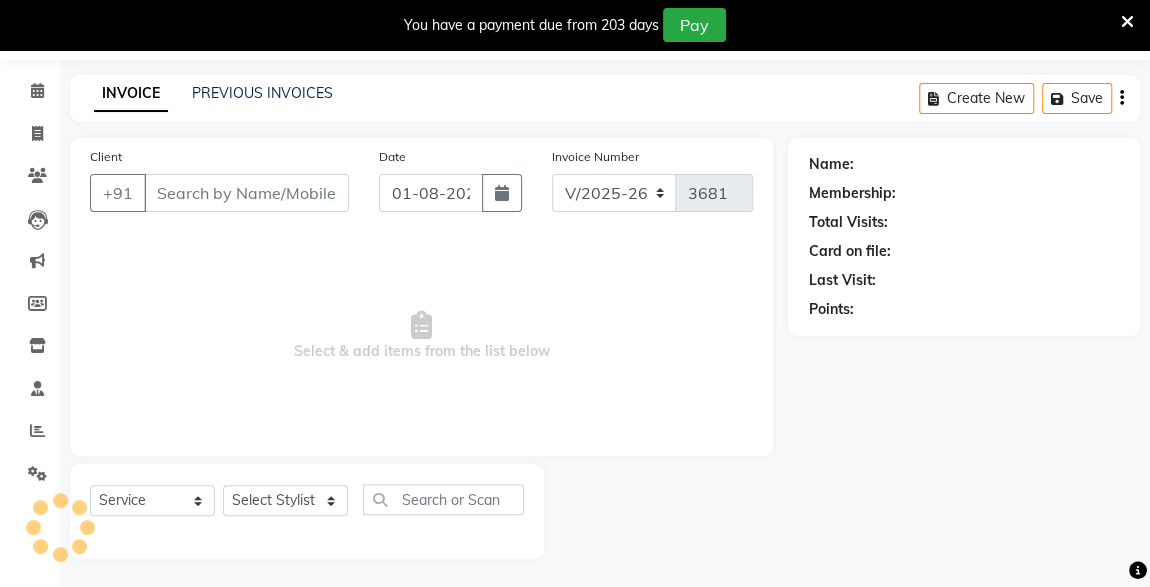 type on "[PHONE]" 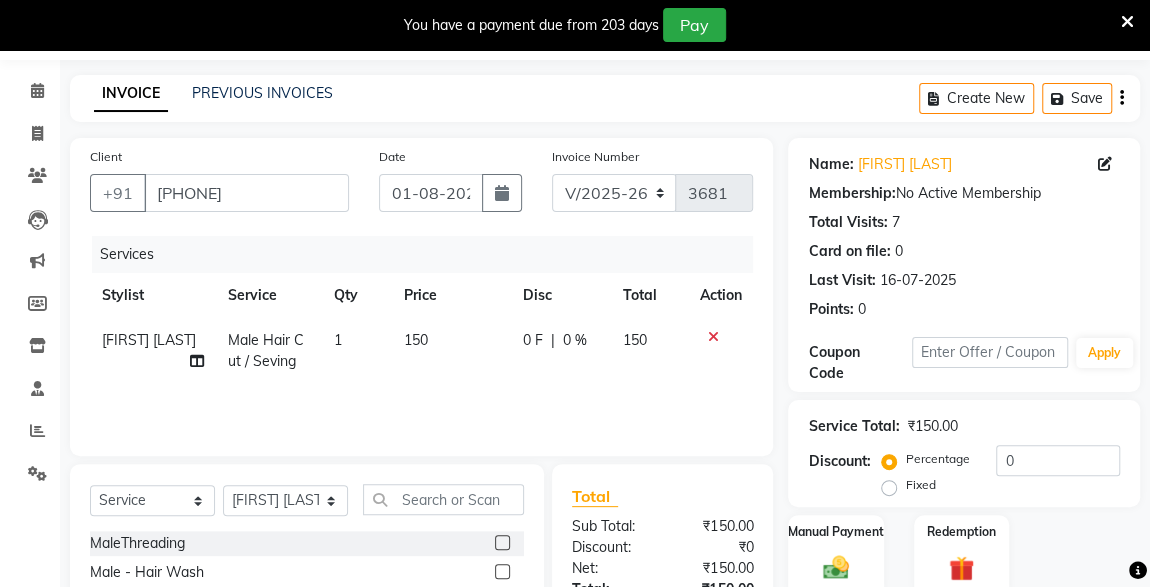 scroll, scrollTop: 261, scrollLeft: 0, axis: vertical 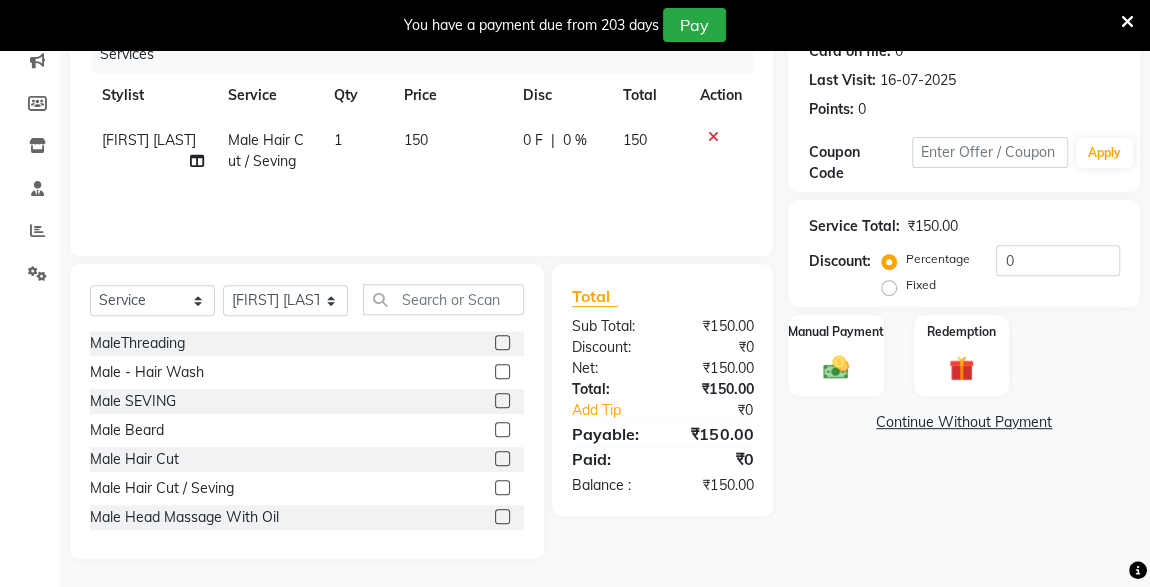 click 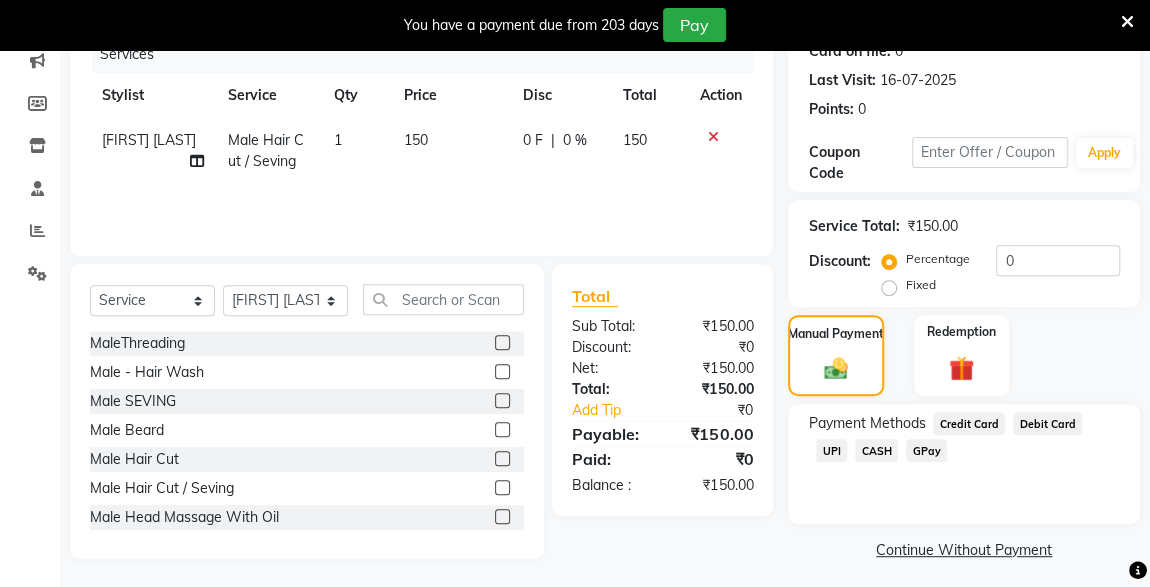 click on "UPI" 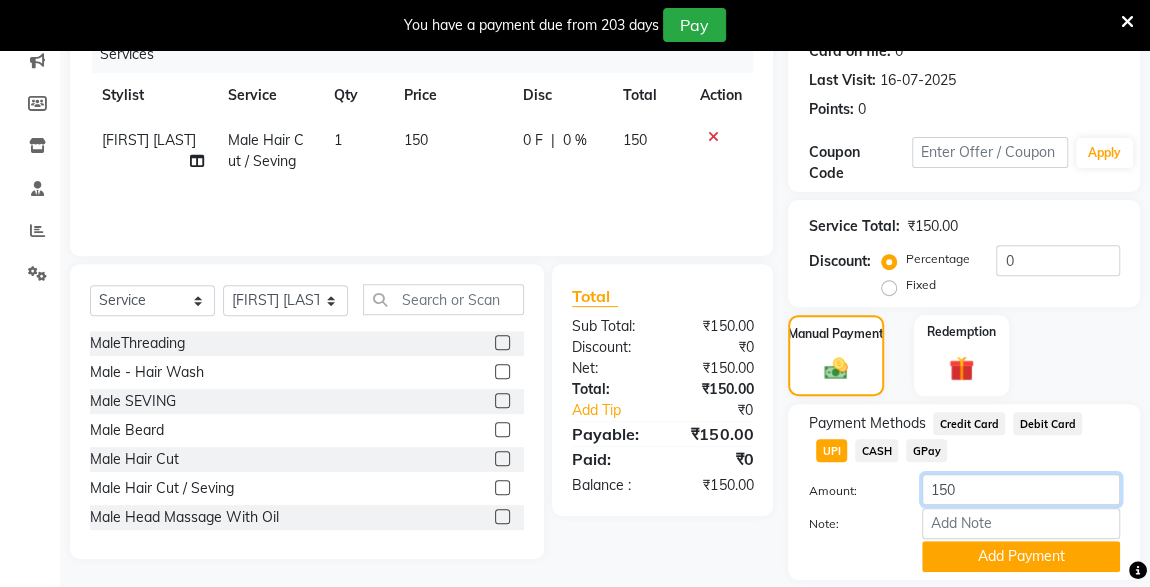 click on "150" 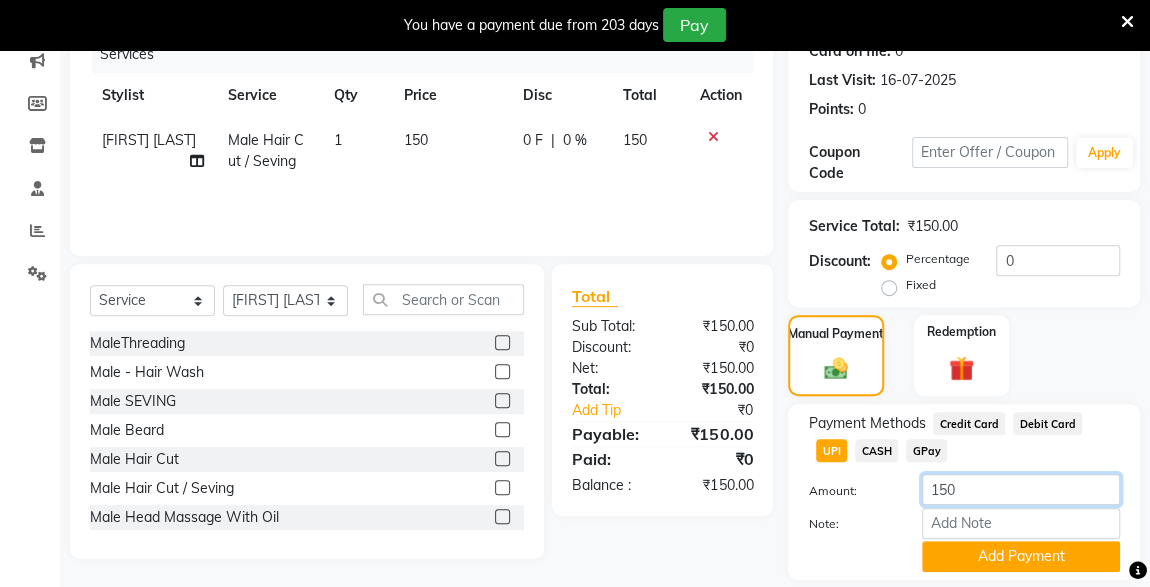 type on "50" 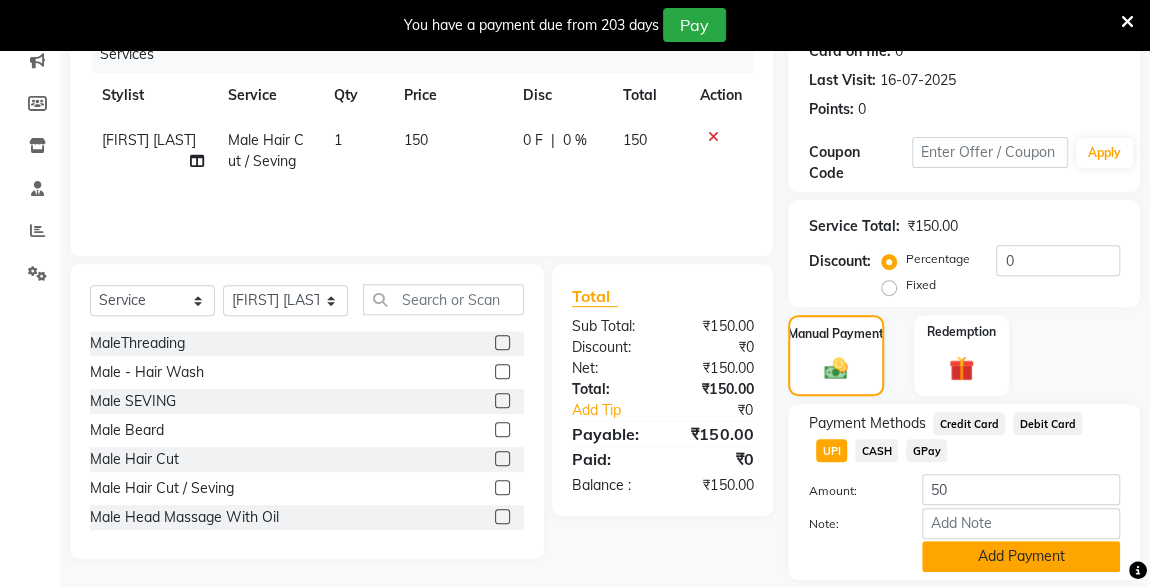 click on "Add Payment" 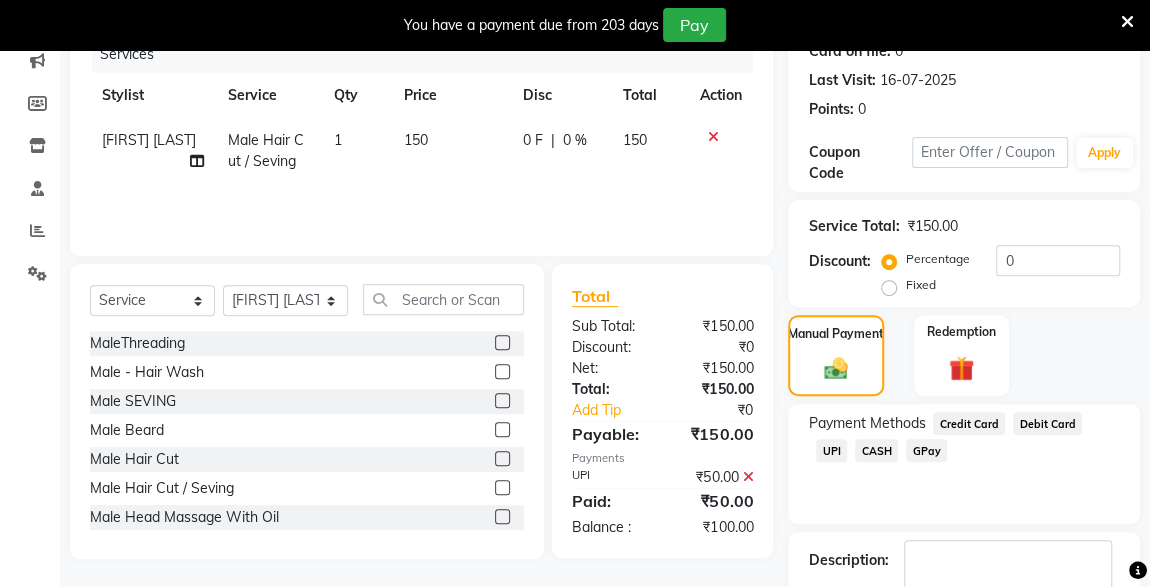 click on "CASH" 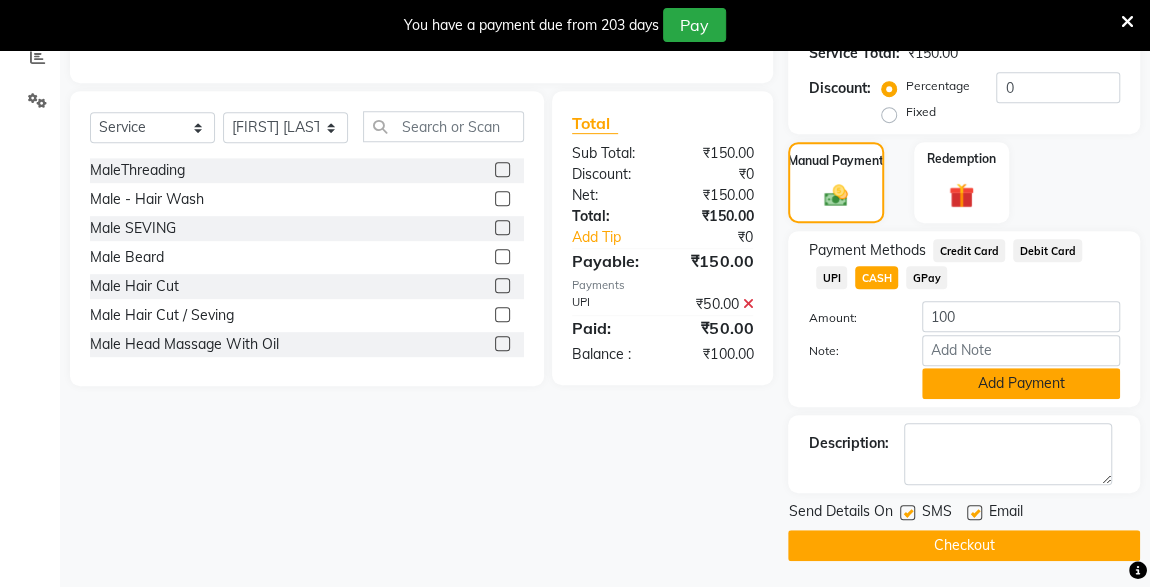 click on "Add Payment" 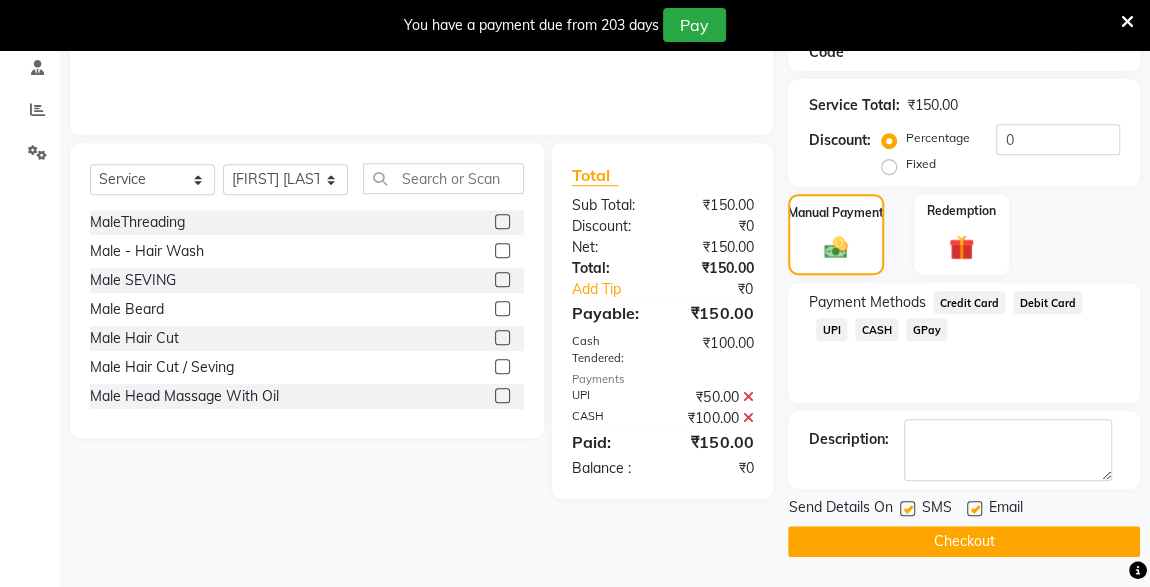 scroll, scrollTop: 379, scrollLeft: 0, axis: vertical 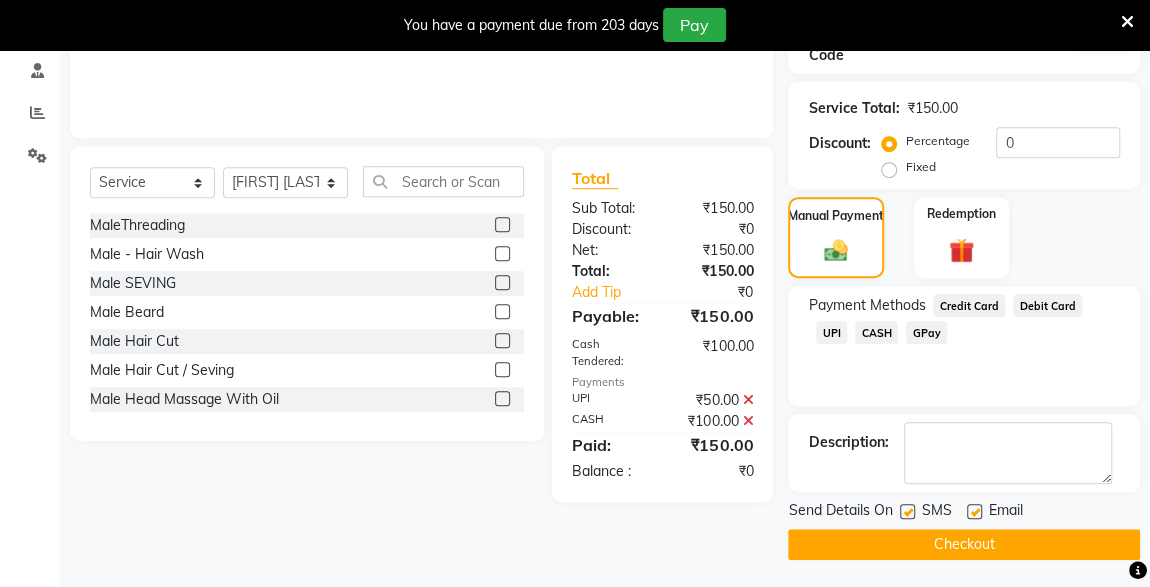 click 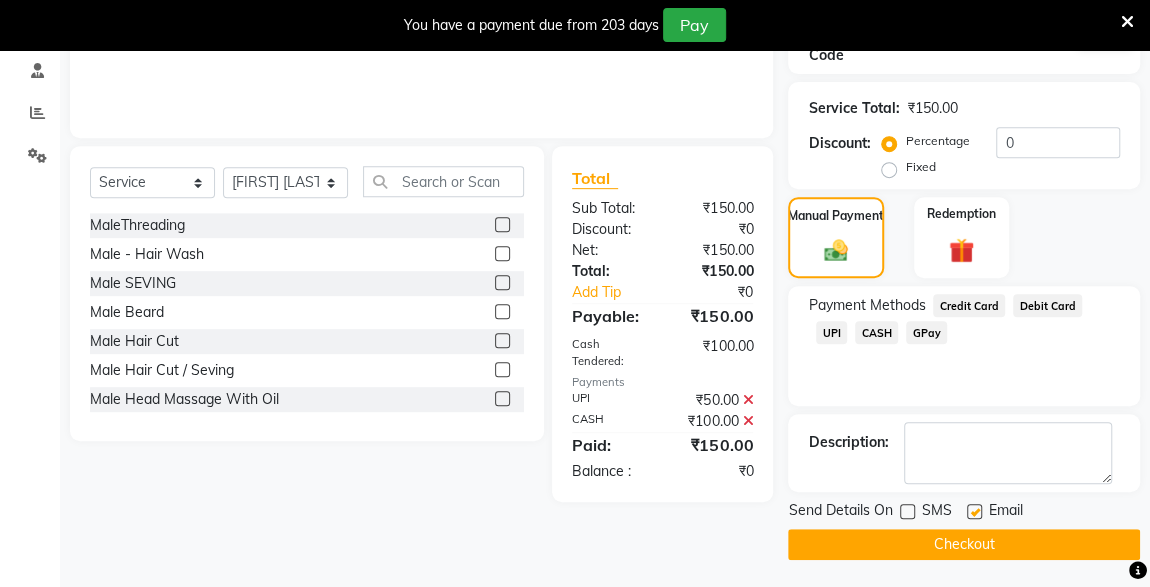 click on "Checkout" 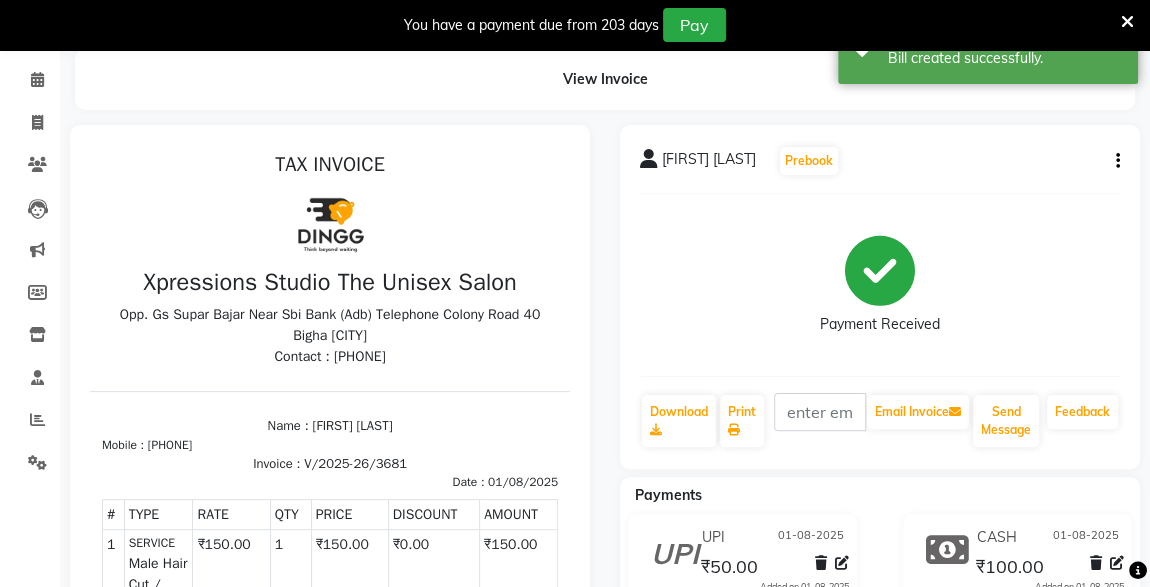 scroll, scrollTop: 0, scrollLeft: 0, axis: both 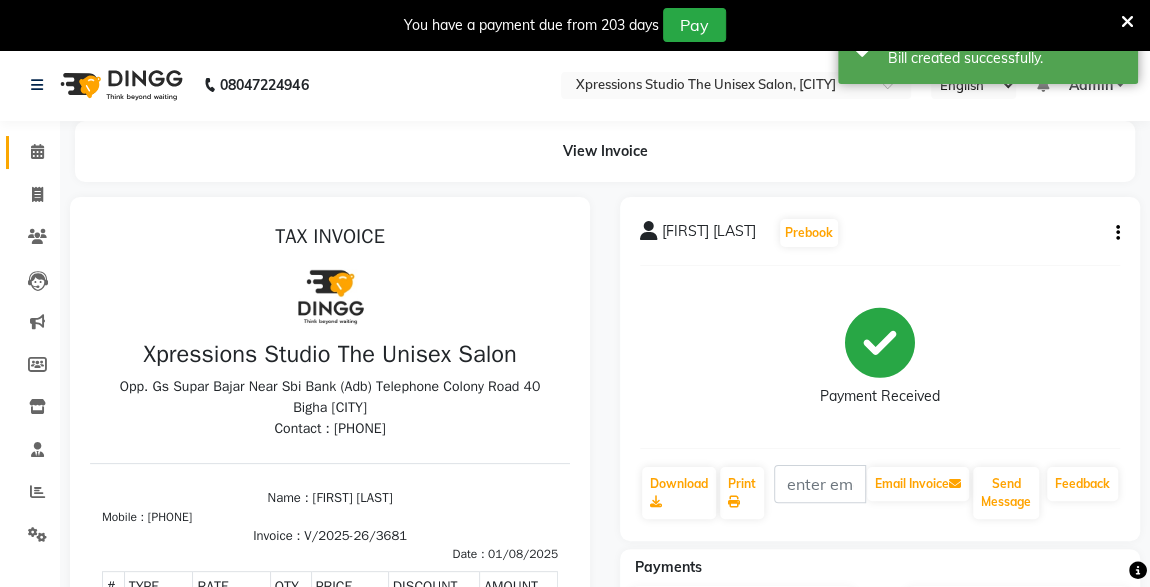 click 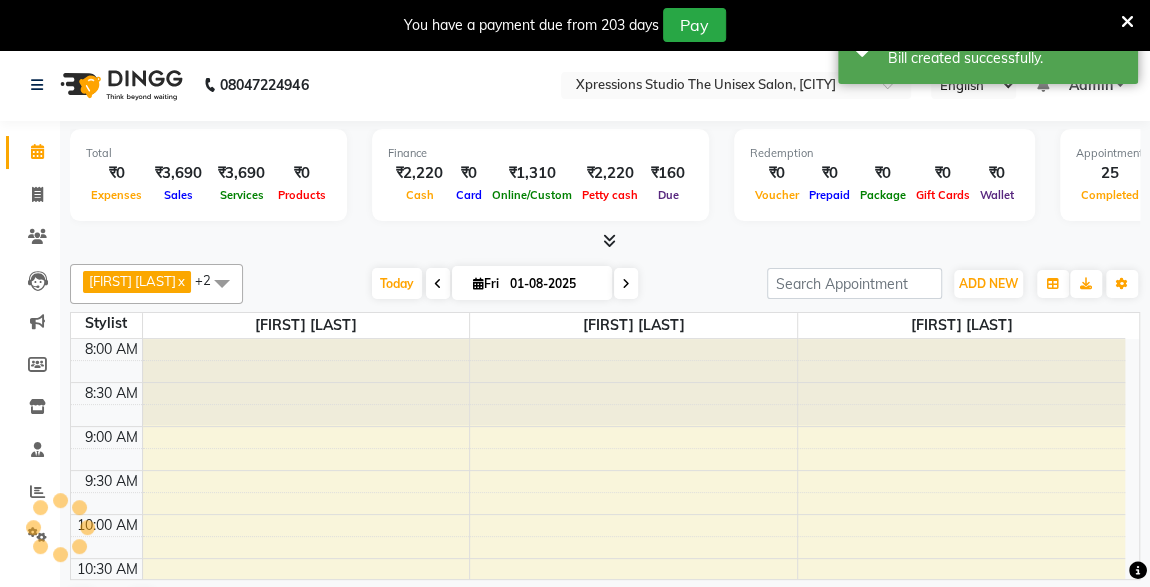 scroll, scrollTop: 1015, scrollLeft: 0, axis: vertical 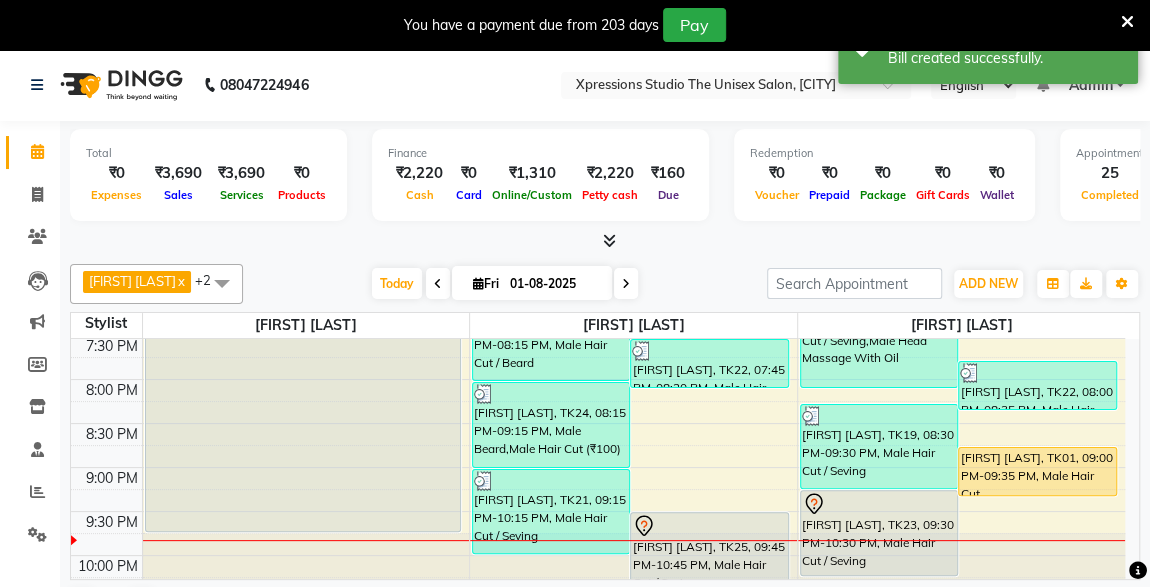click on "[FIRST] [LAST], TK25, 09:45 PM-10:45 PM, Male Hair Cut / Seving" at bounding box center [709, 554] 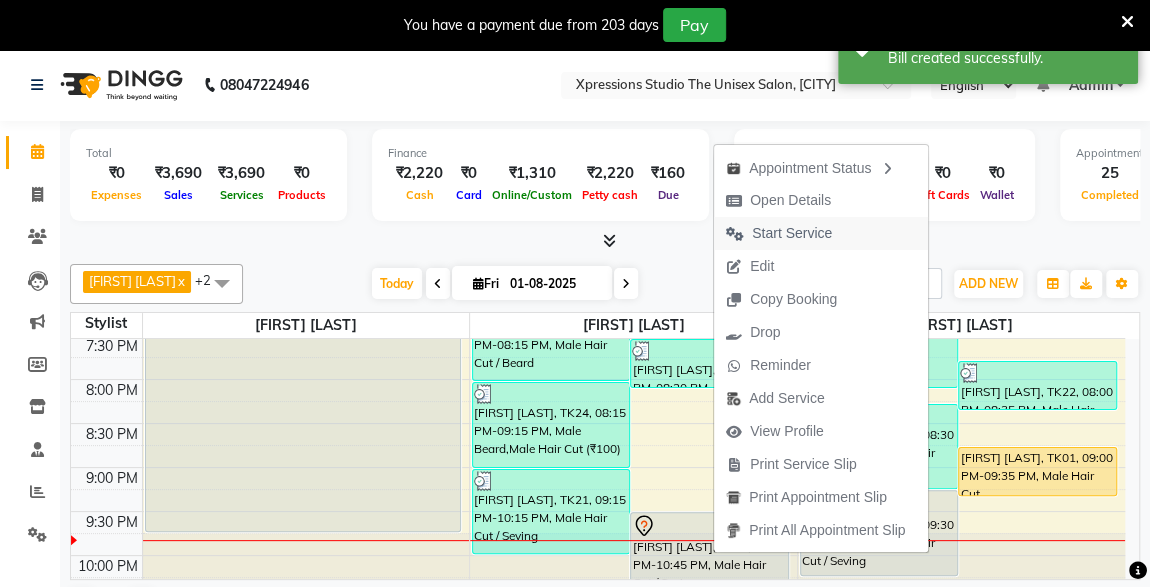 click on "Start Service" at bounding box center (779, 233) 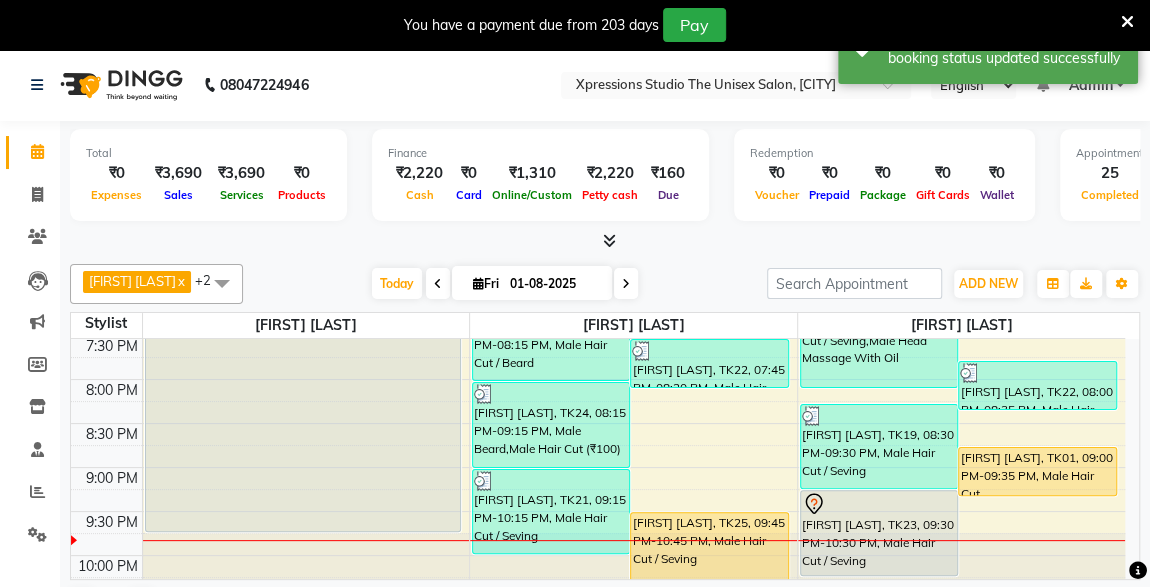 scroll, scrollTop: 1053, scrollLeft: 0, axis: vertical 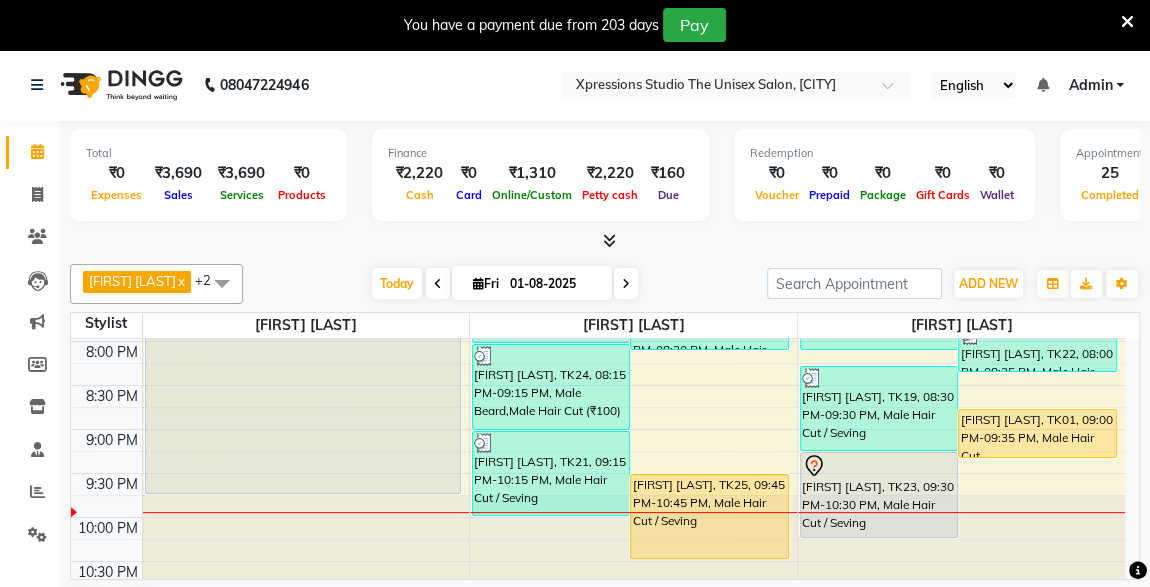 click on "[FIRST] [LAST], TK23, 09:30 PM-10:30 PM, Male Hair Cut / Seving" at bounding box center (879, 495) 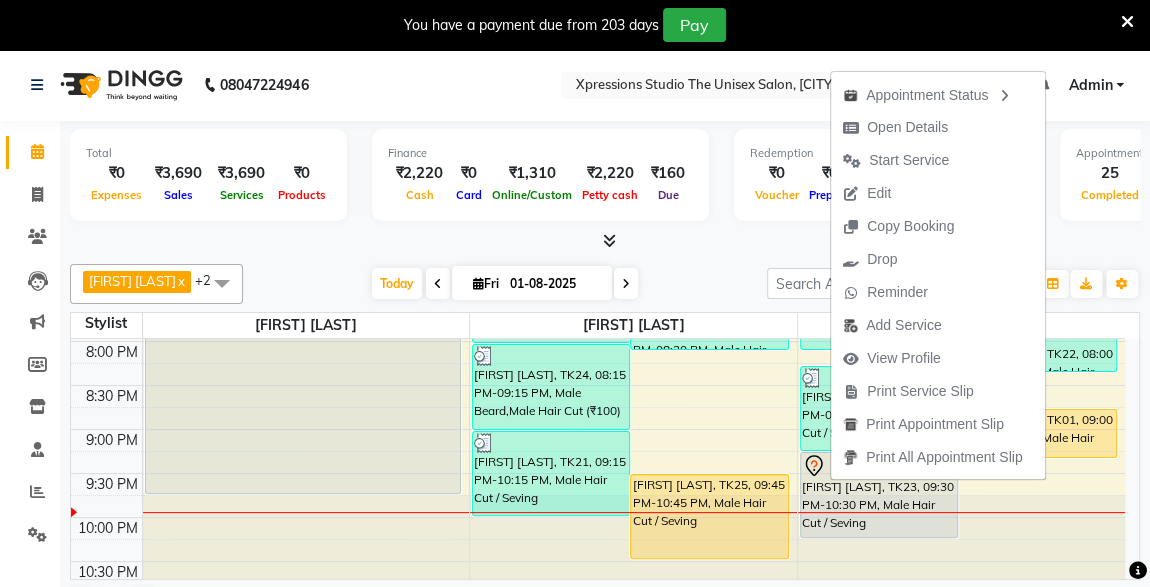 click on "[PHONE] Select Location × Xpressions Studio The Unisex Salon, [CITY] English ENGLISH Español العربية मराठी हिंदी ગુજરાતી தமிழ் 中文 Notifications nothing to show Admin Manage Profile Change Password Sign out  Version:3.15.11" 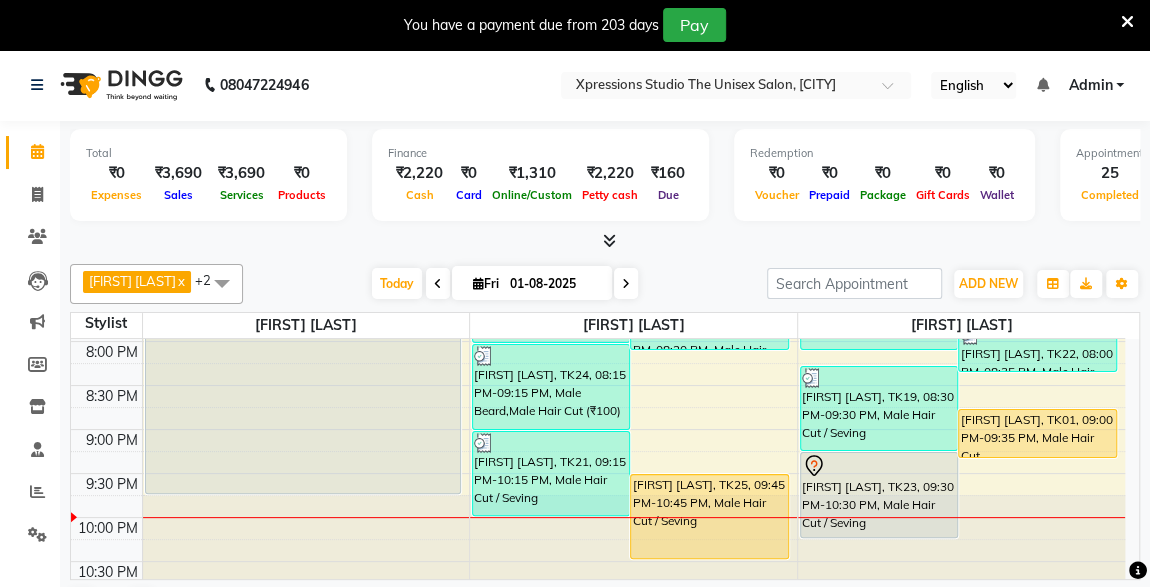 click on "[FIRST] [LAST], TK01, 09:00 PM-09:35 PM, Male Hair Cut" at bounding box center (1037, 433) 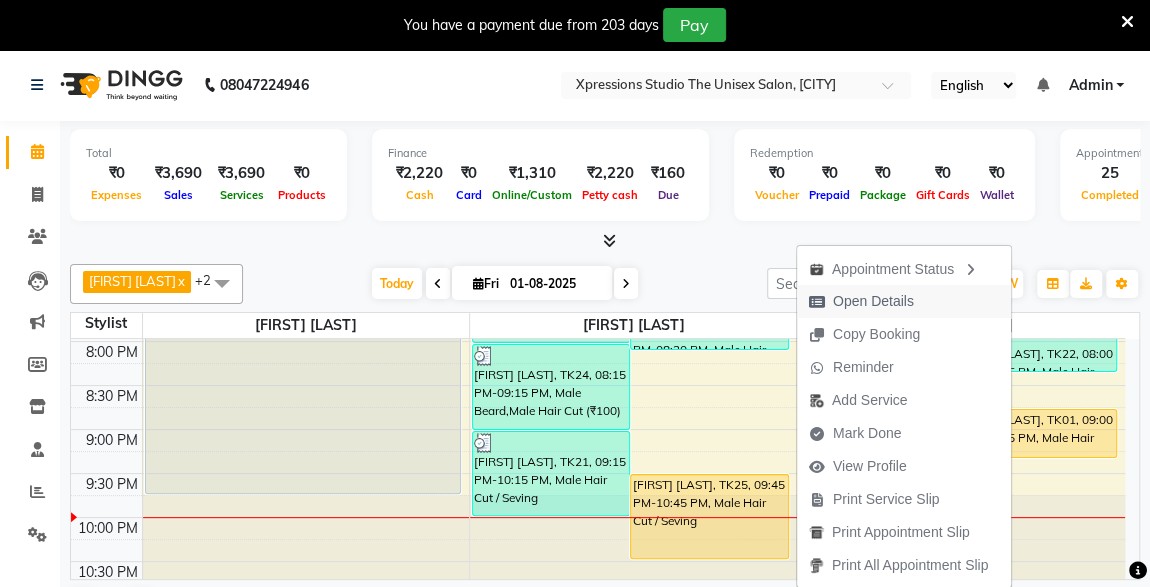 click on "Open Details" at bounding box center (873, 301) 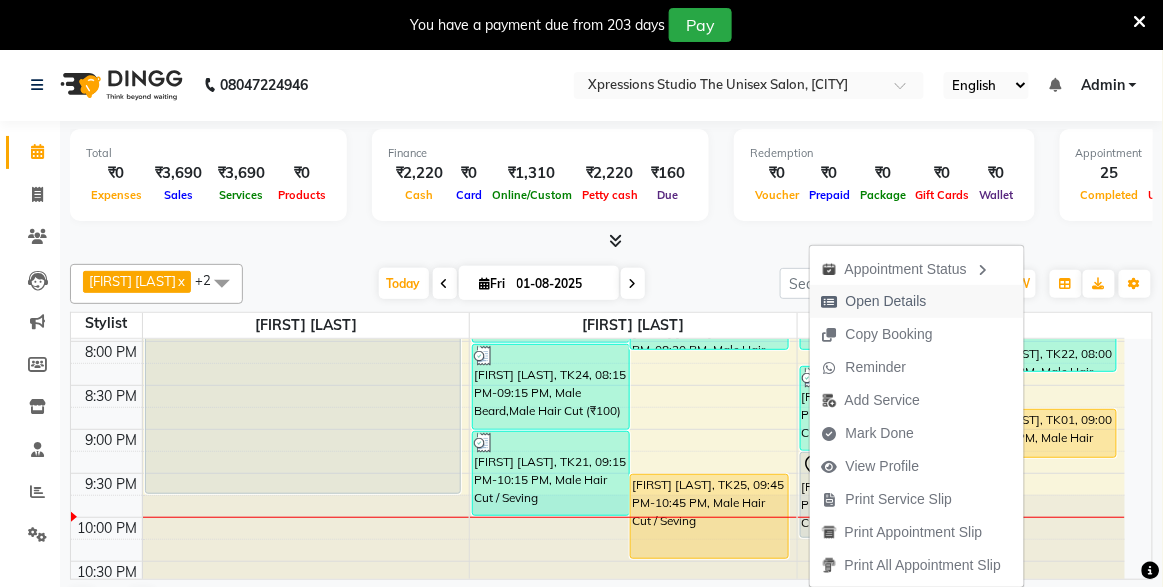 select on "1" 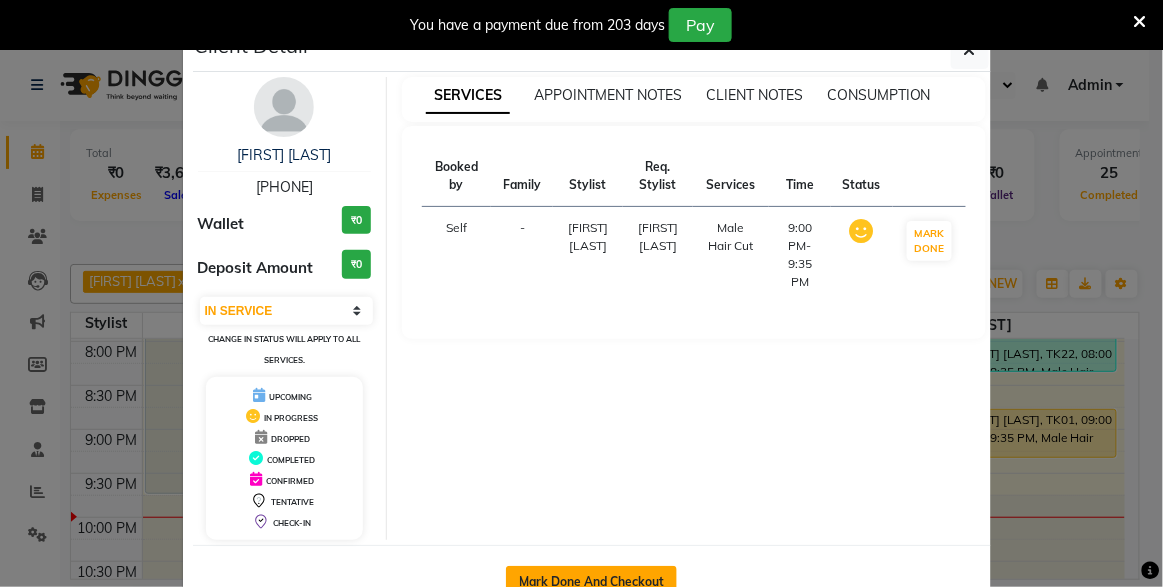 click on "Mark Done And Checkout" 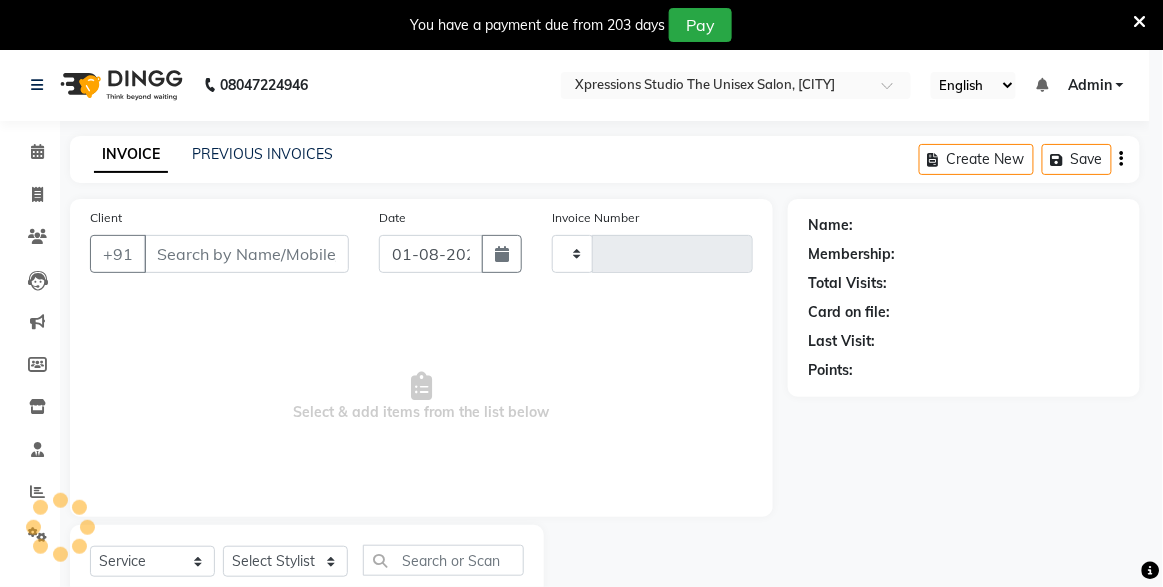 type on "3682" 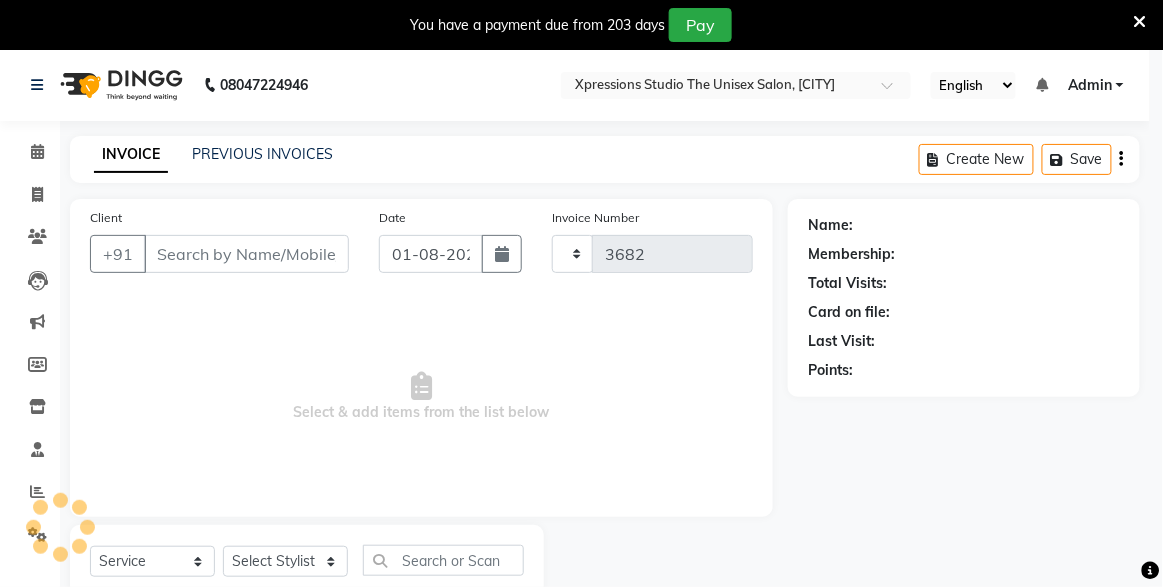 select on "3" 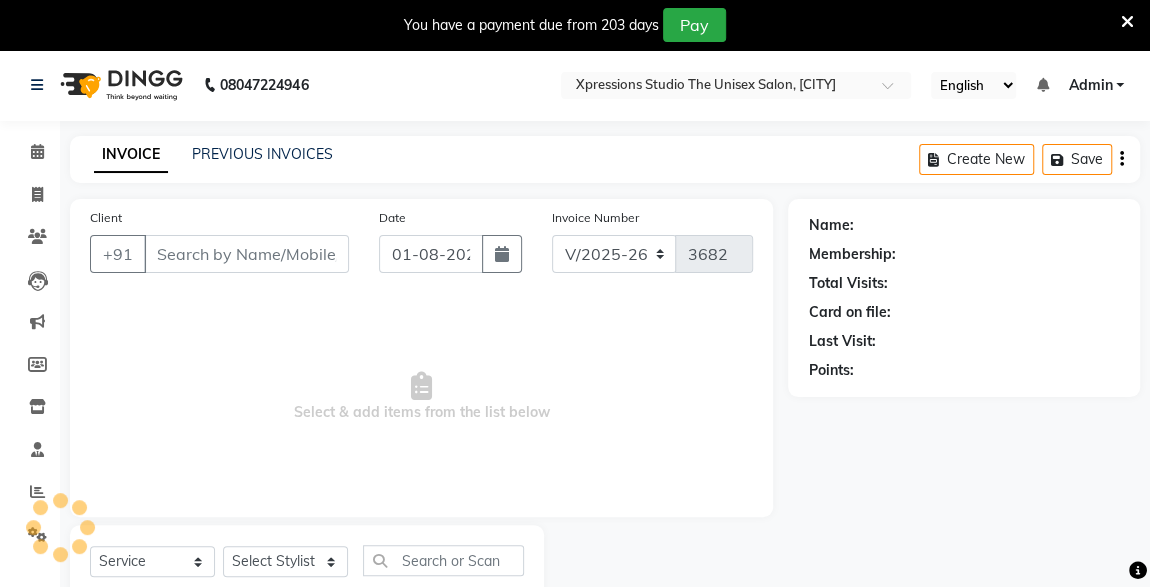 type on "[PHONE]" 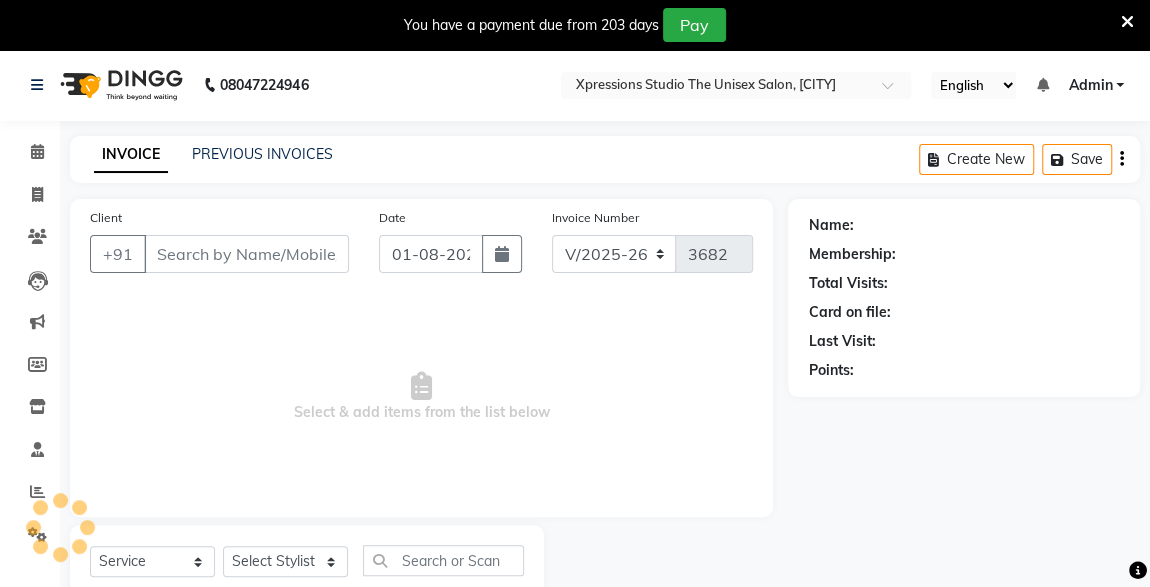 select on "57589" 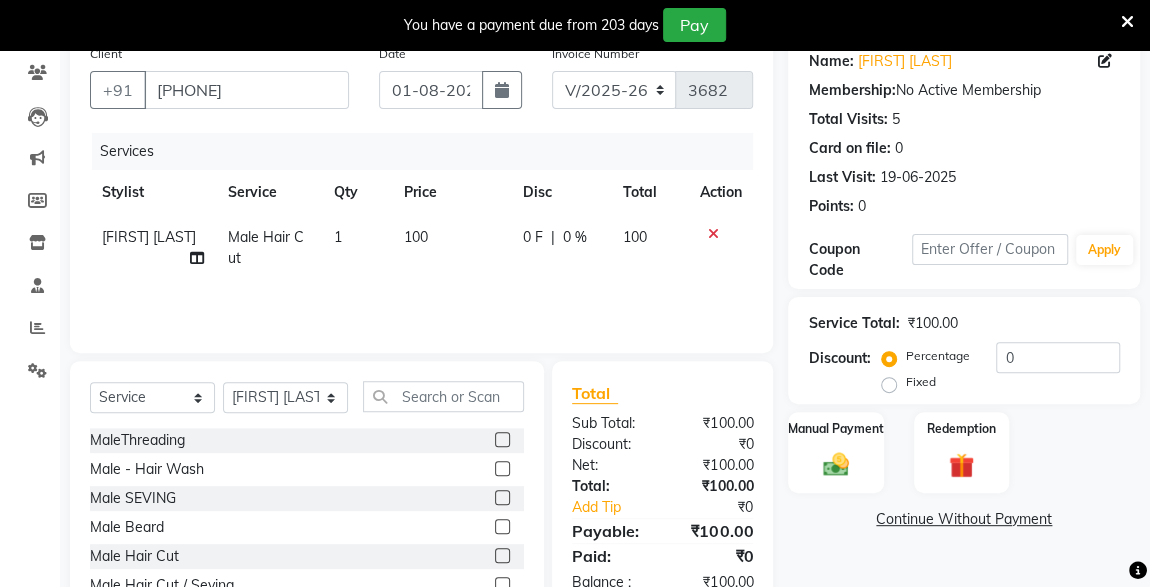 scroll, scrollTop: 261, scrollLeft: 0, axis: vertical 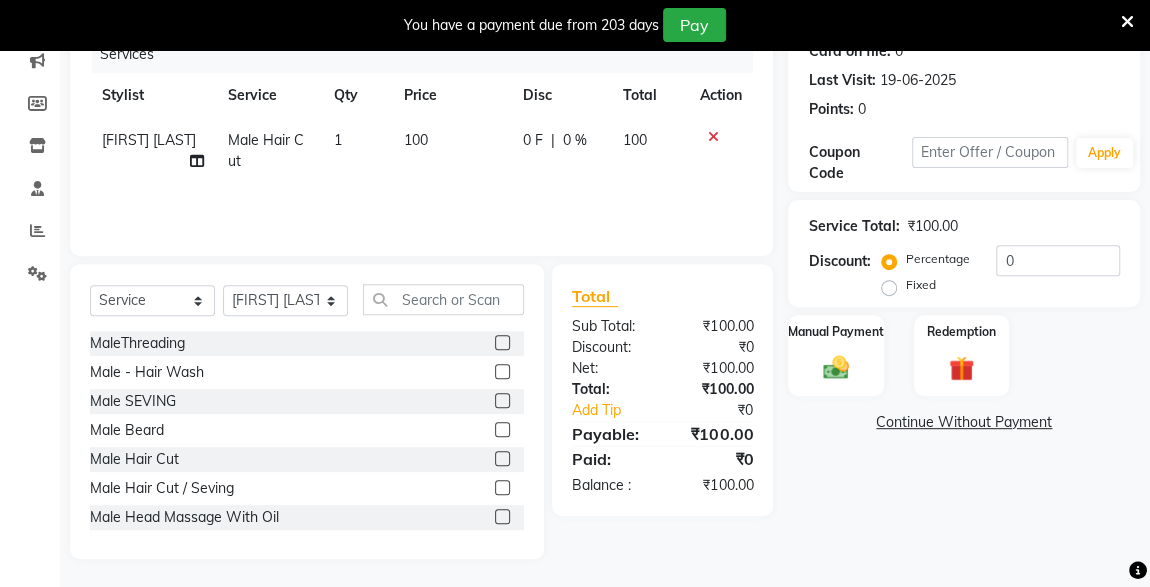click 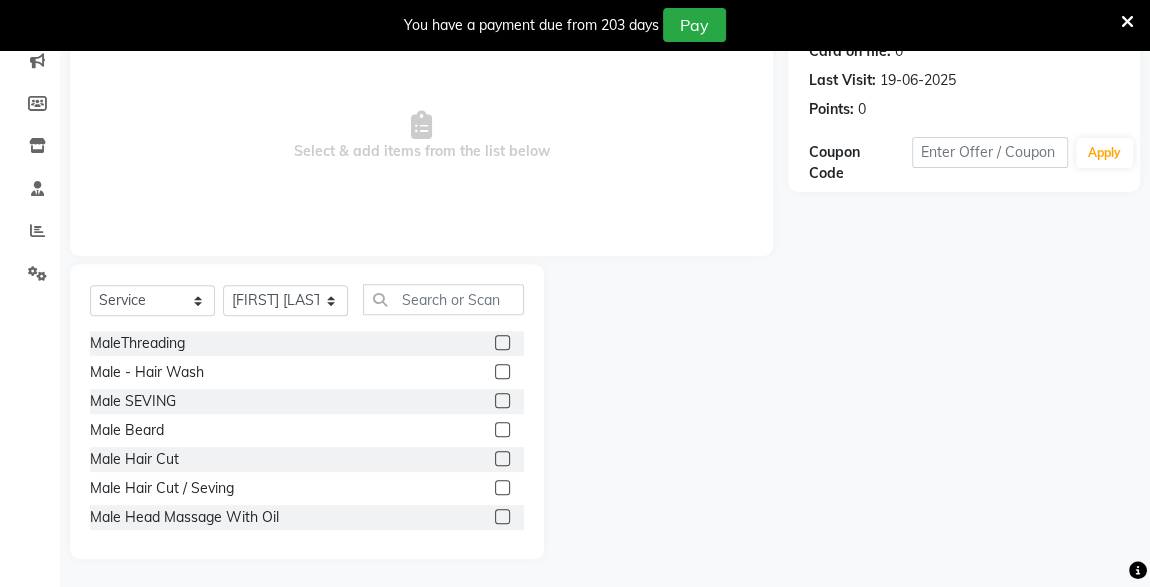 click 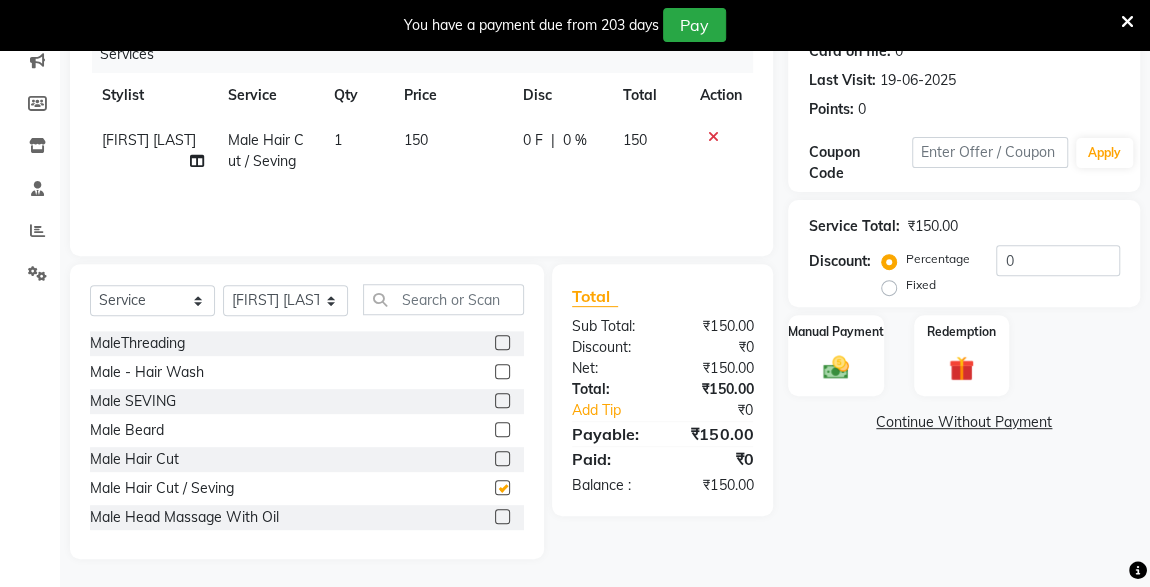 checkbox on "false" 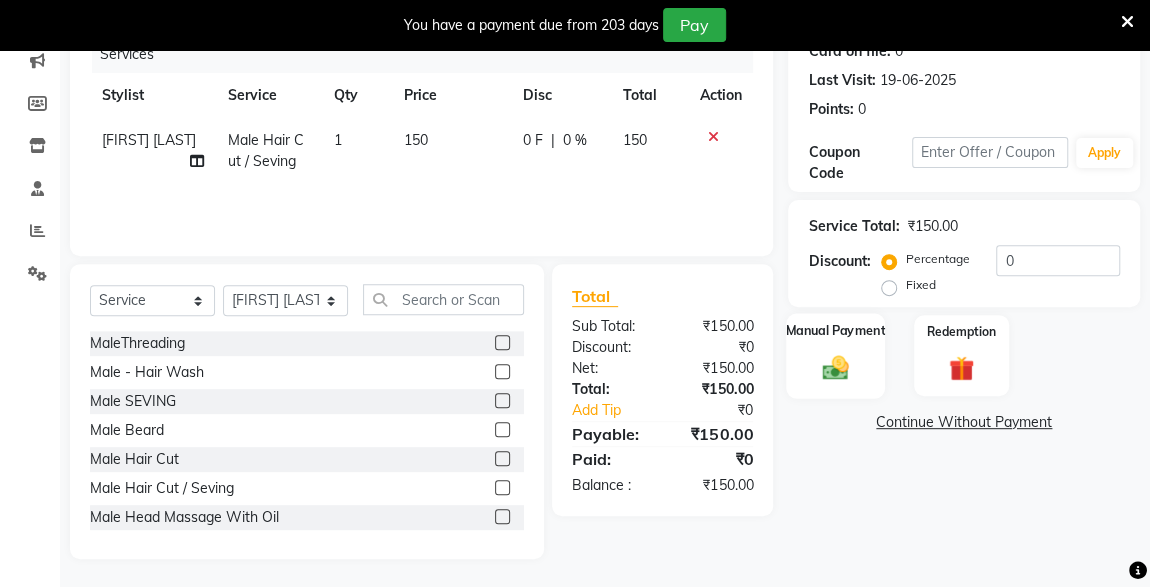 click 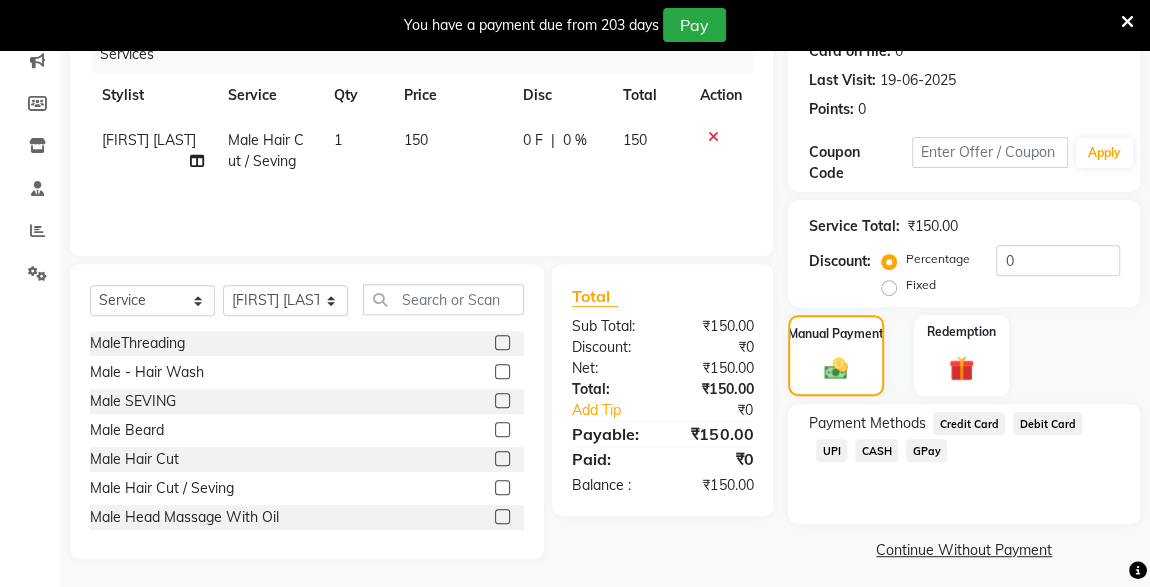 click on "UPI" 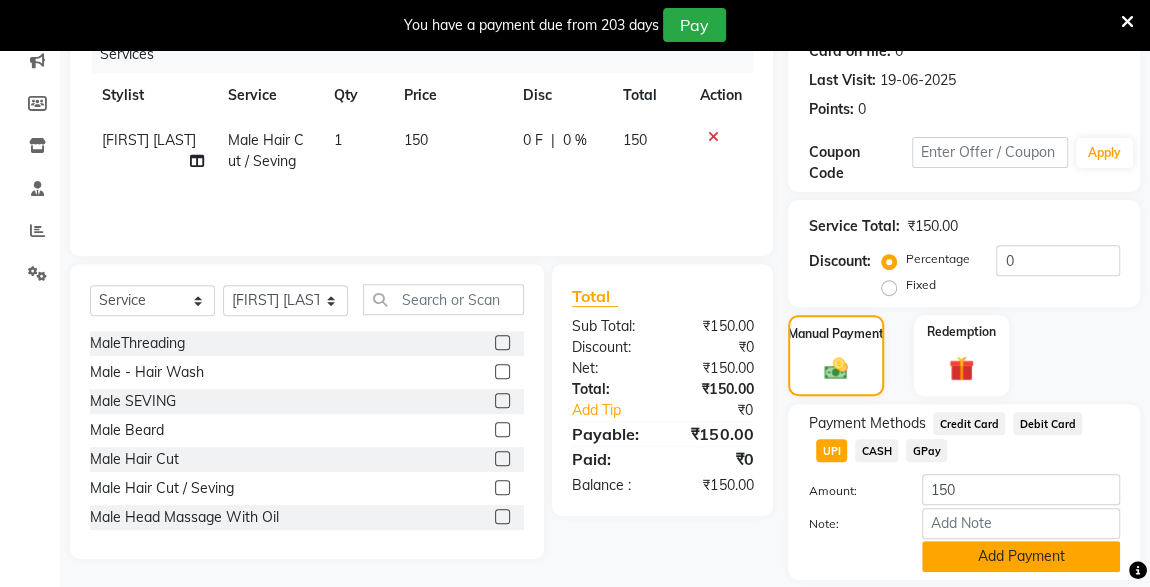 click on "Add Payment" 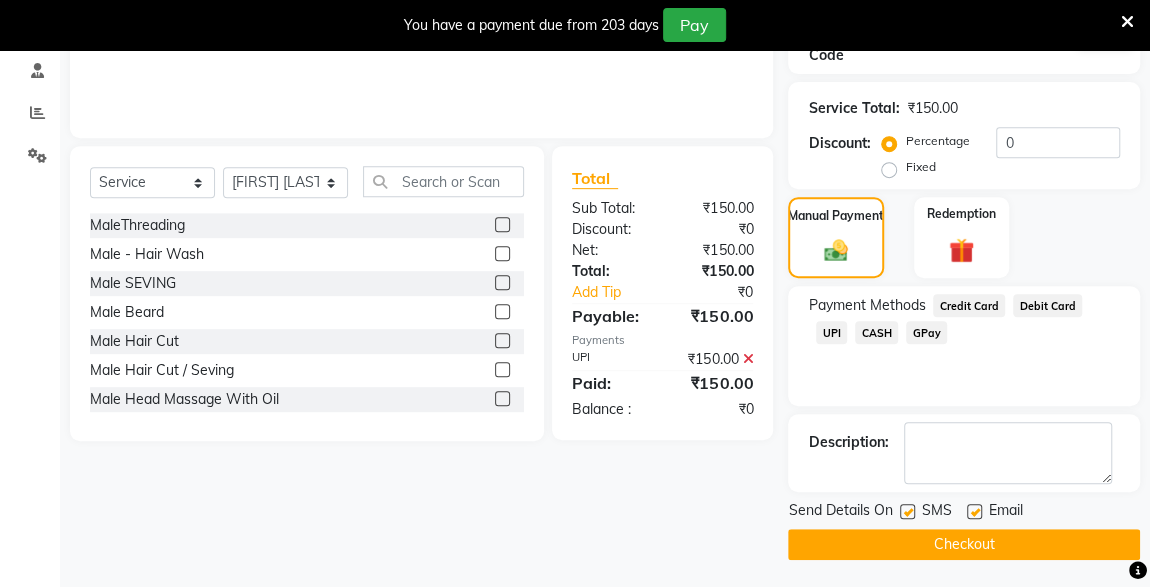 click on "Checkout" 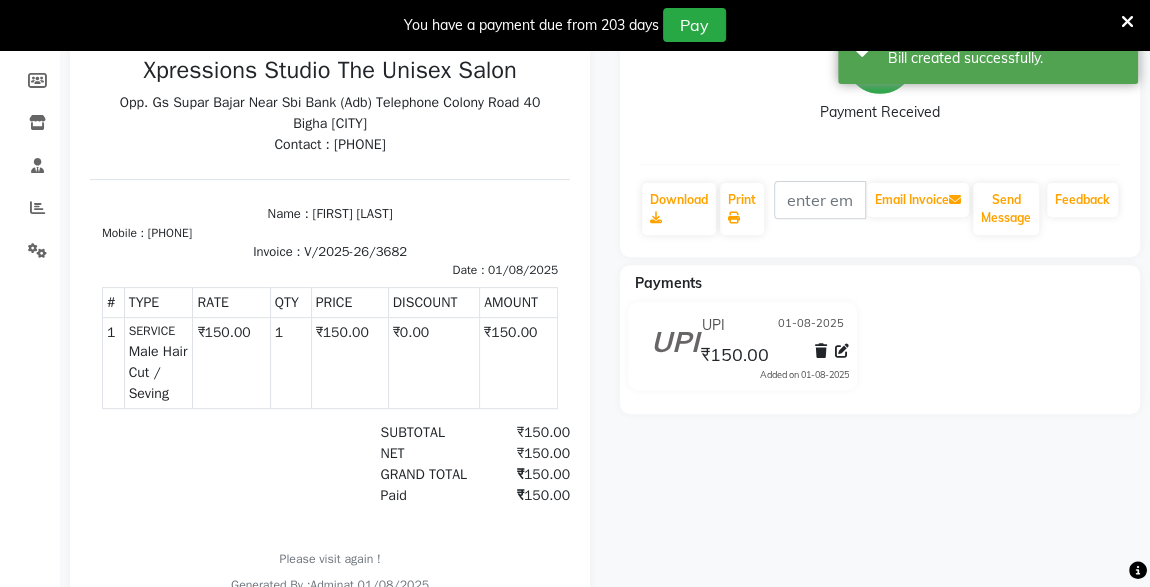 scroll, scrollTop: 0, scrollLeft: 0, axis: both 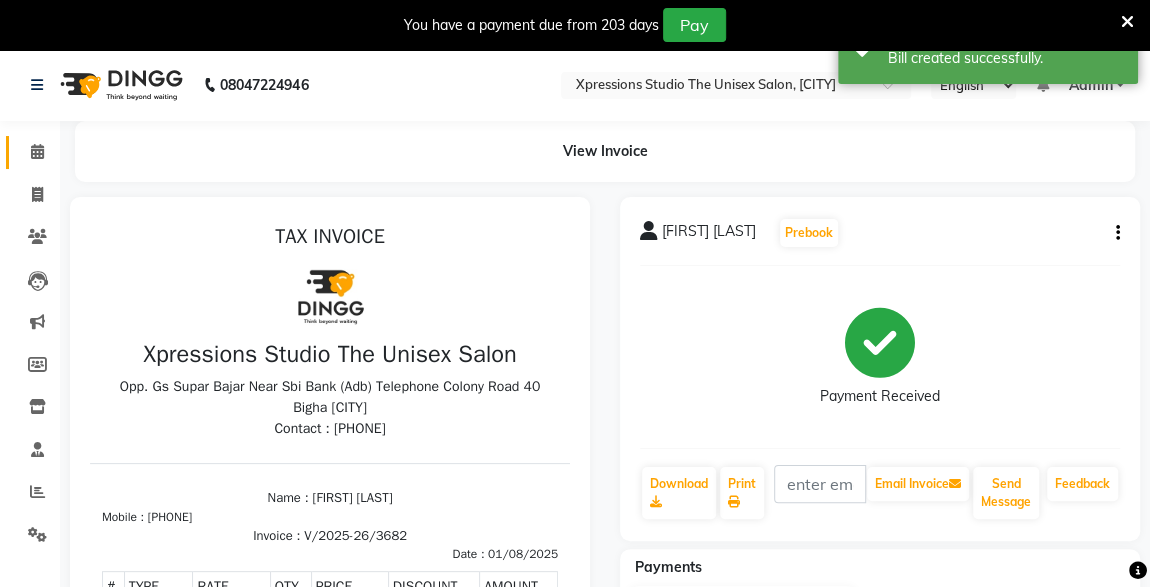 click 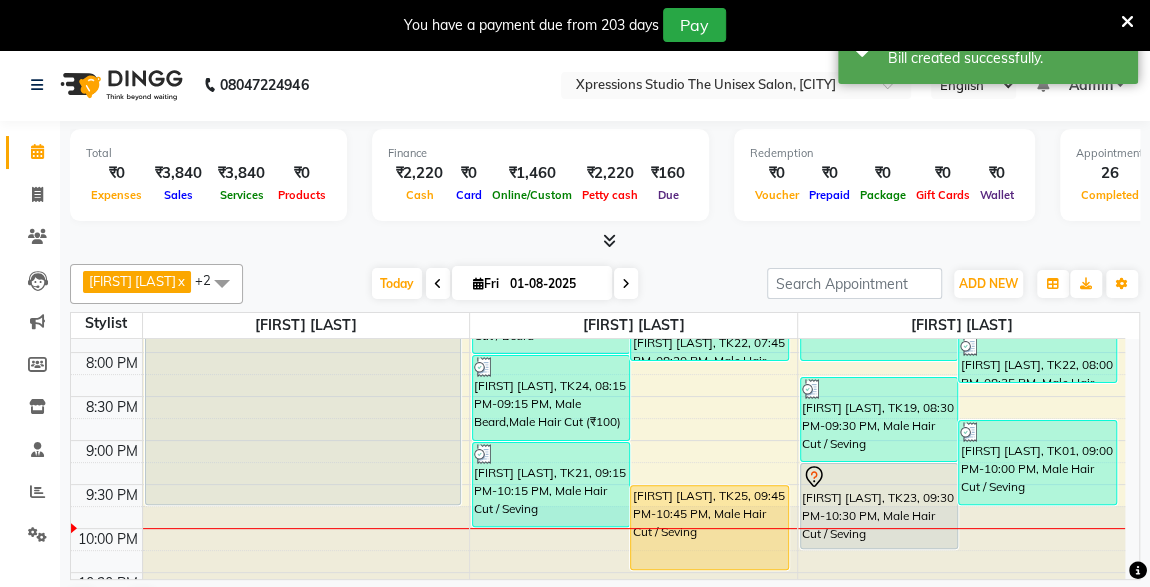scroll, scrollTop: 1053, scrollLeft: 0, axis: vertical 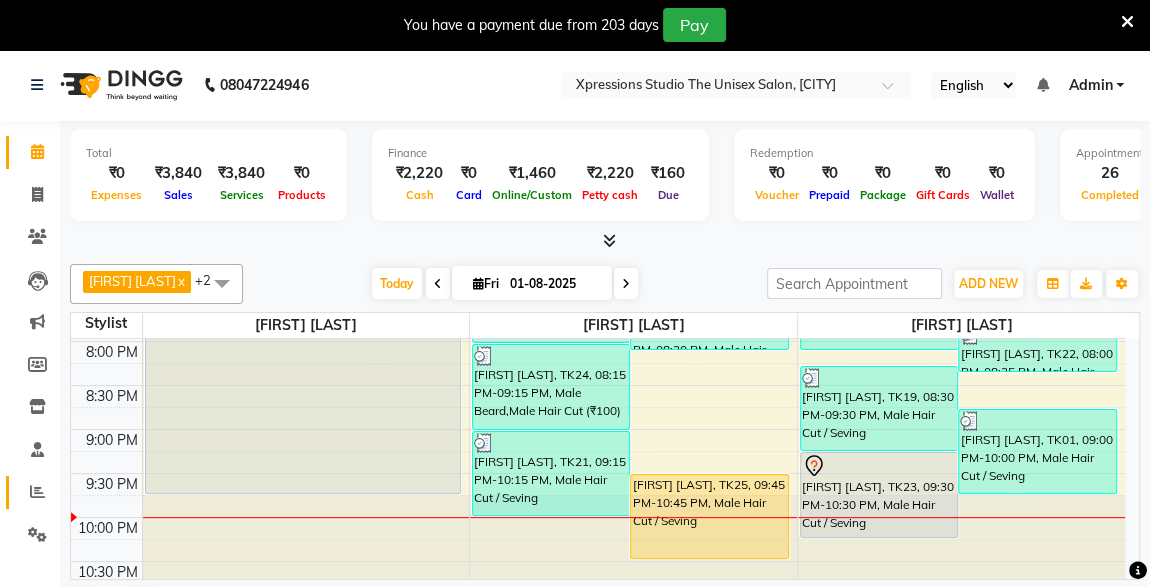 click 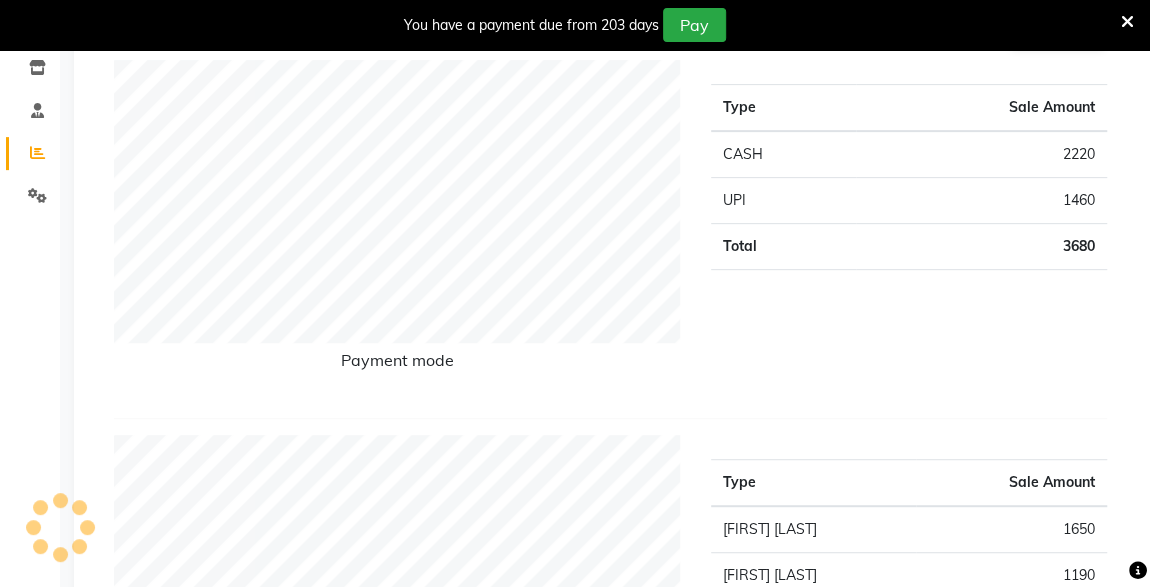 scroll, scrollTop: 0, scrollLeft: 0, axis: both 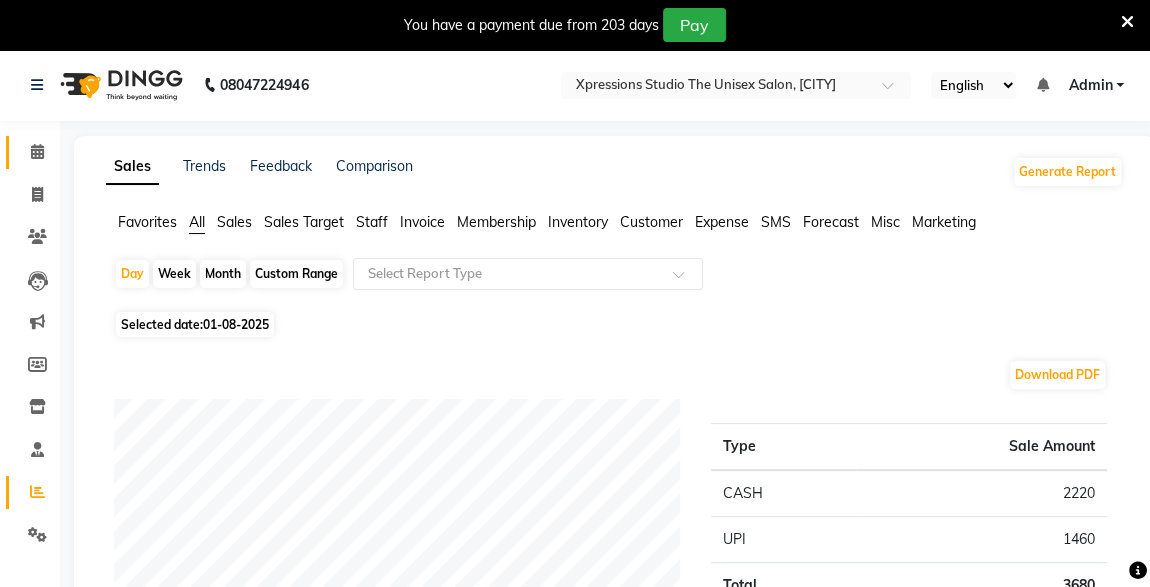 click 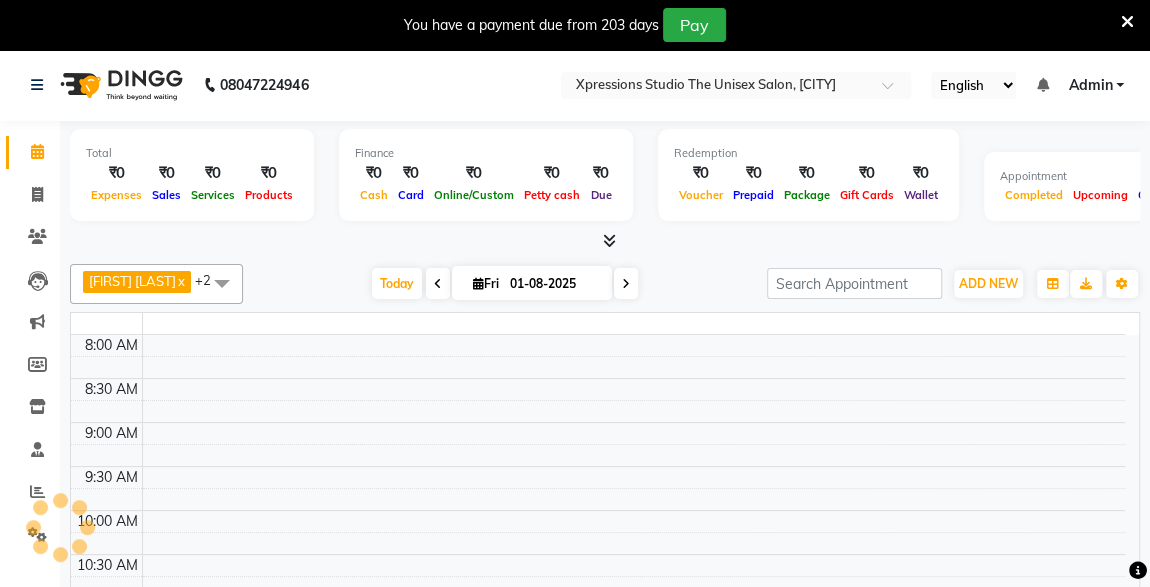 scroll, scrollTop: 1015, scrollLeft: 0, axis: vertical 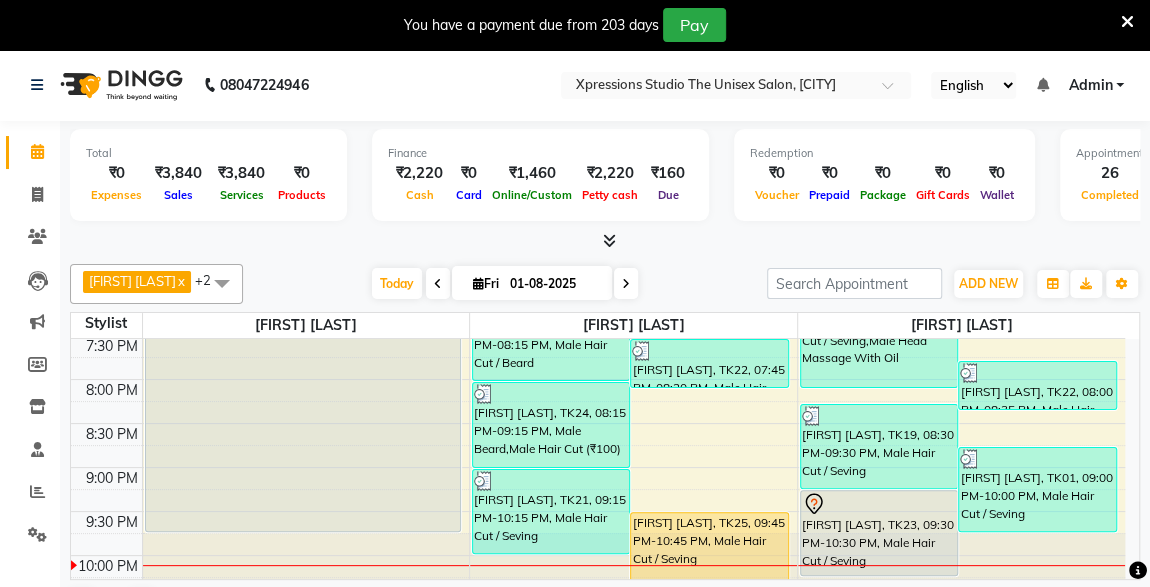 click on "[FIRST] [LAST], TK25, 09:45 PM-10:45 PM, Male Hair Cut / Seving" at bounding box center (709, 554) 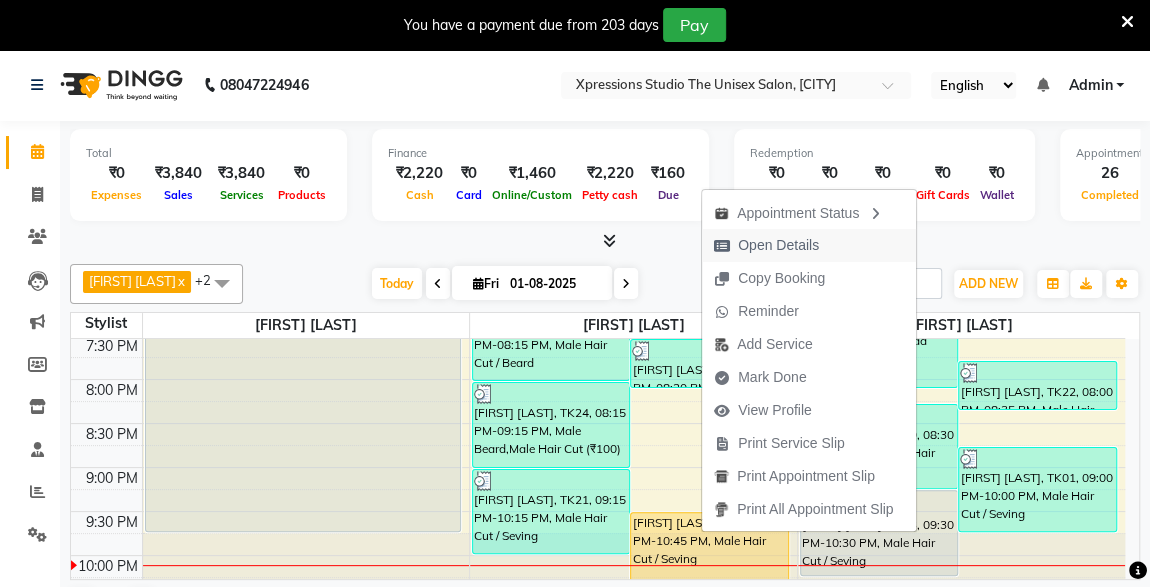 click on "Open Details" at bounding box center [778, 245] 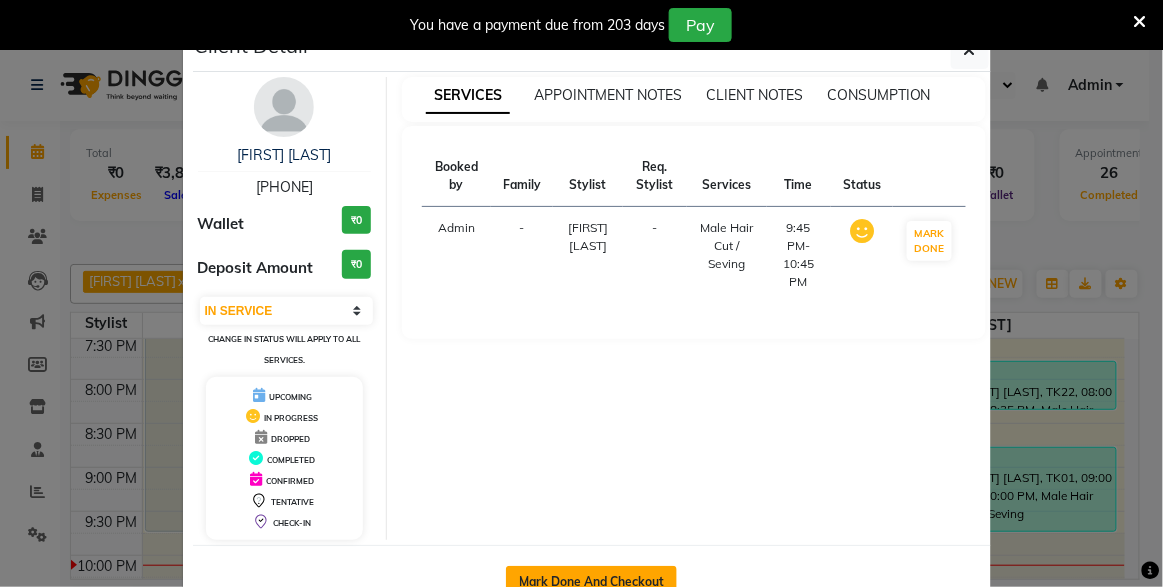 click on "Mark Done And Checkout" 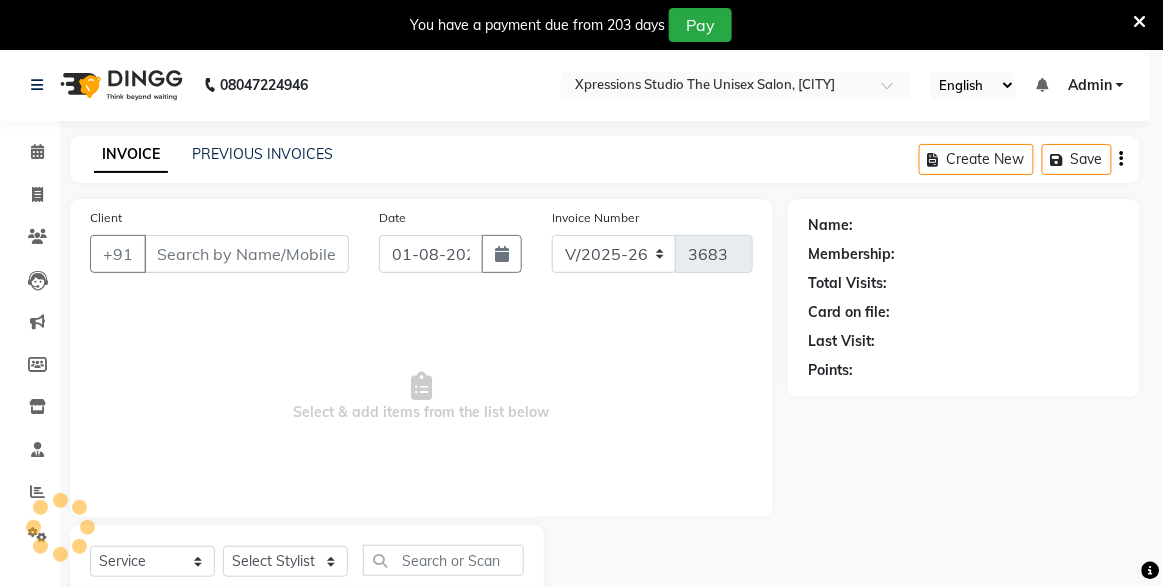 select on "3" 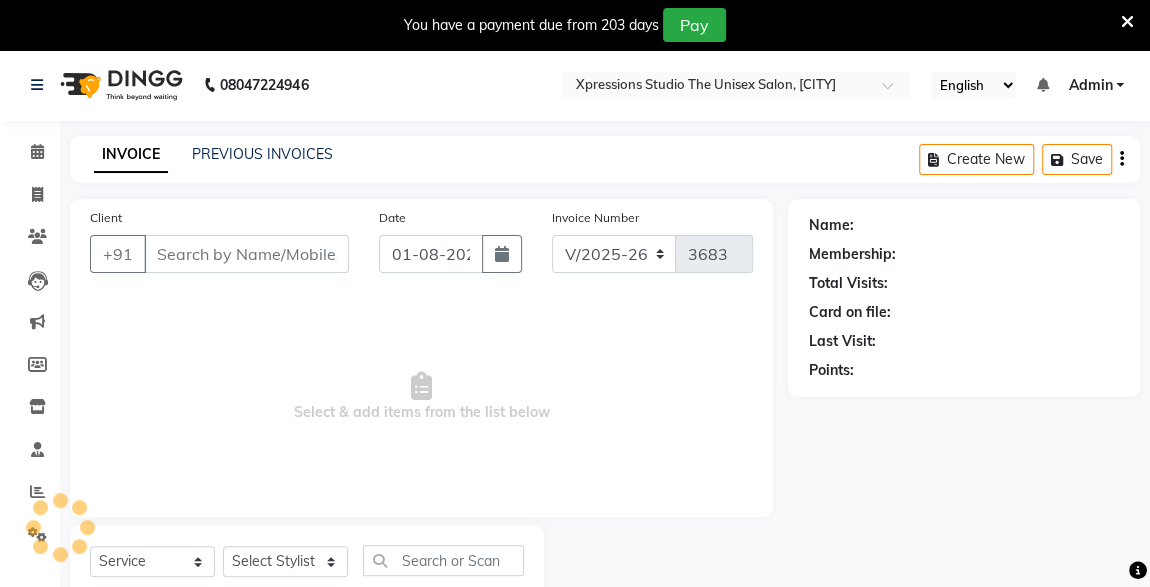 type on "[PHONE]" 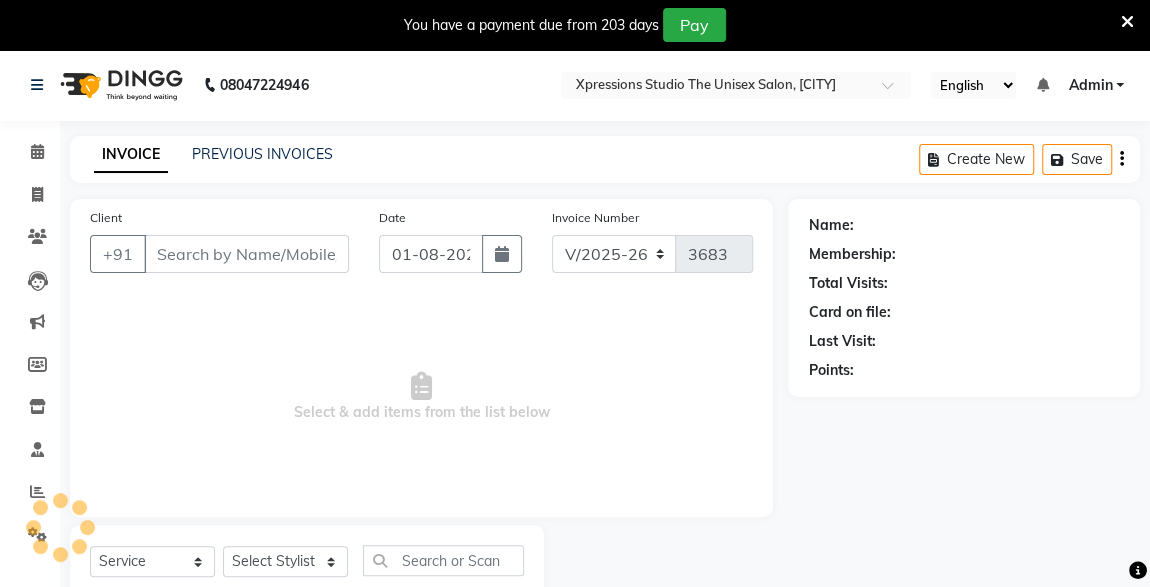 select on "57588" 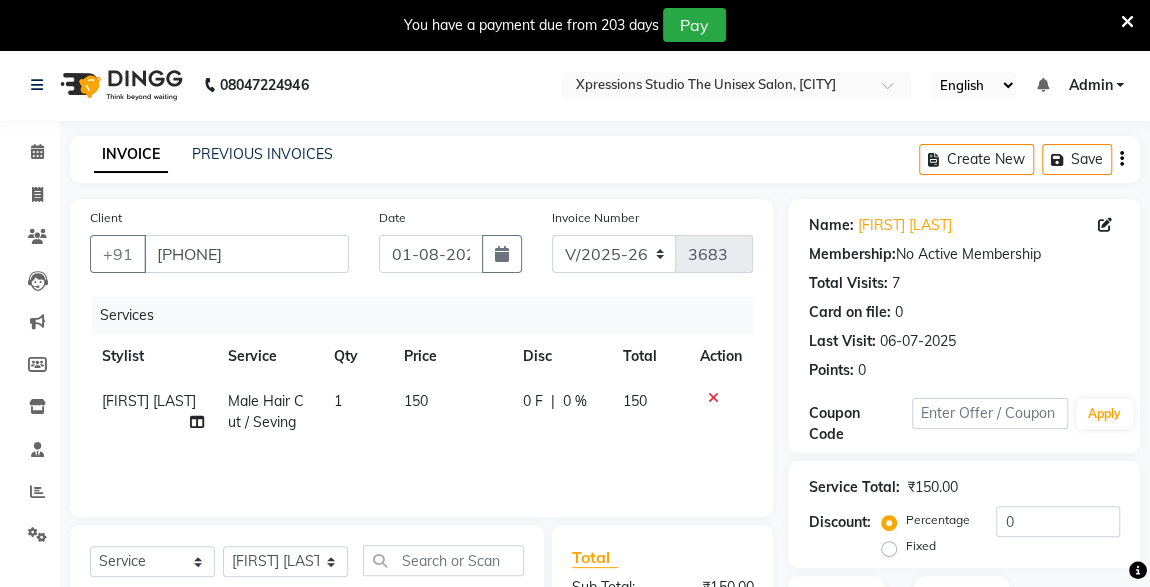 scroll, scrollTop: 261, scrollLeft: 0, axis: vertical 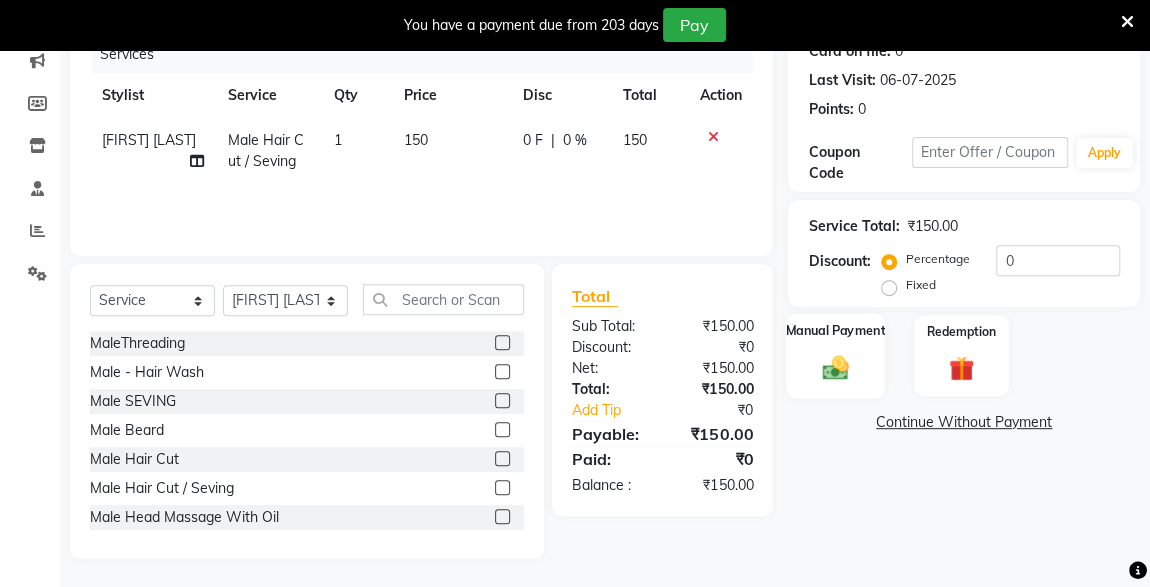 click 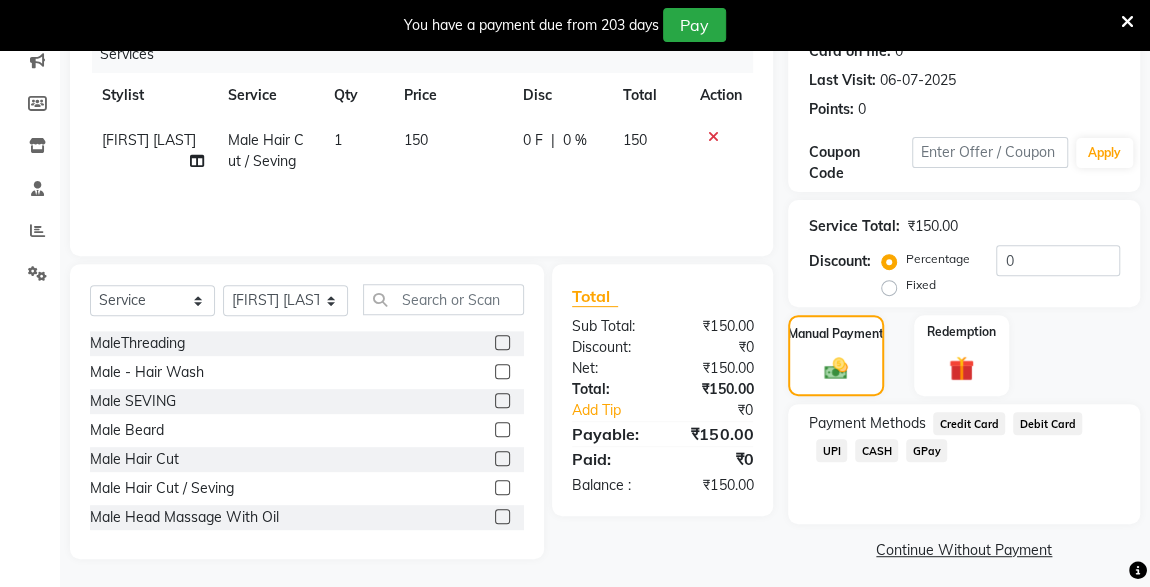 click on "CASH" 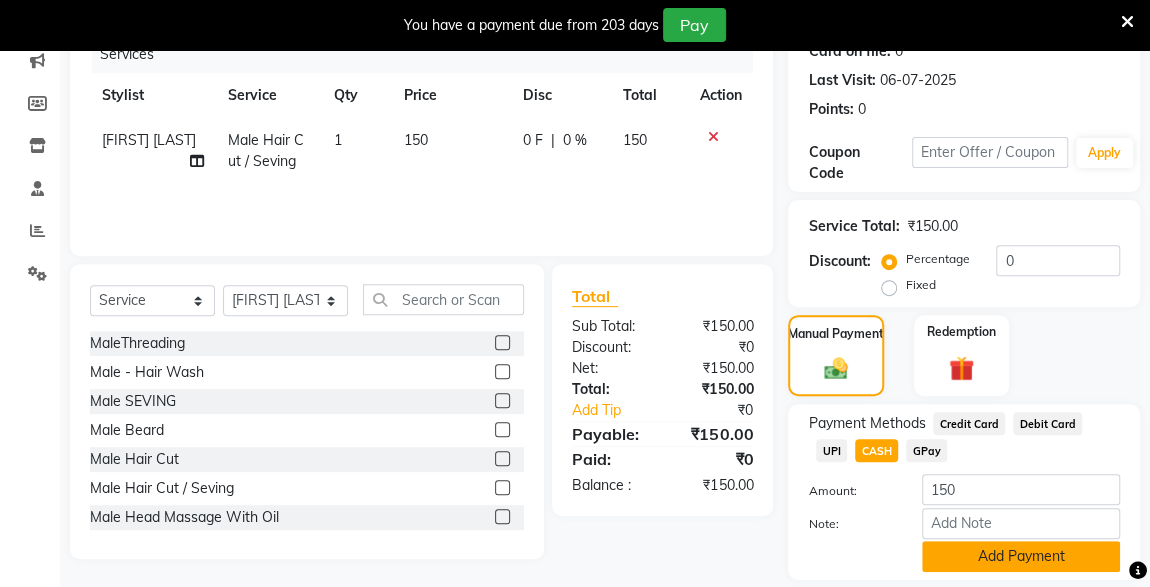 click on "Add Payment" 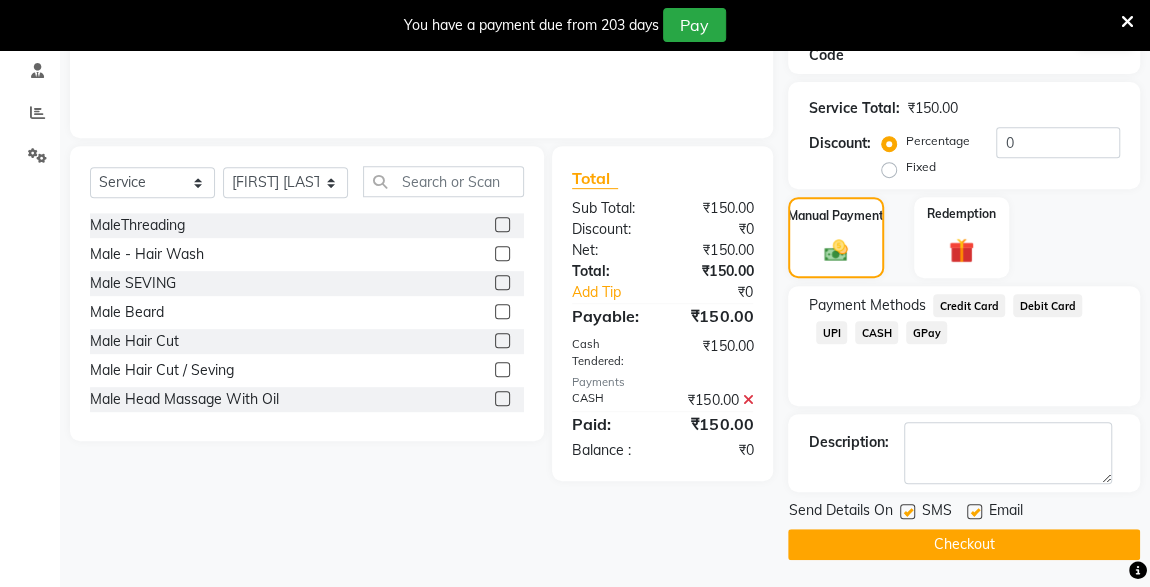 click on "Checkout" 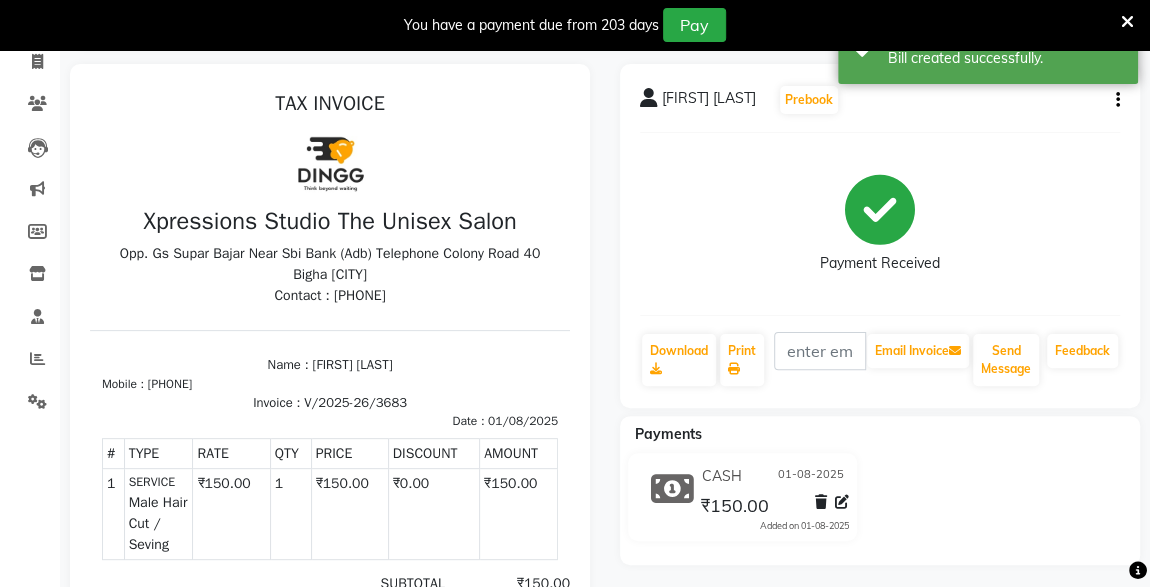 scroll, scrollTop: 0, scrollLeft: 0, axis: both 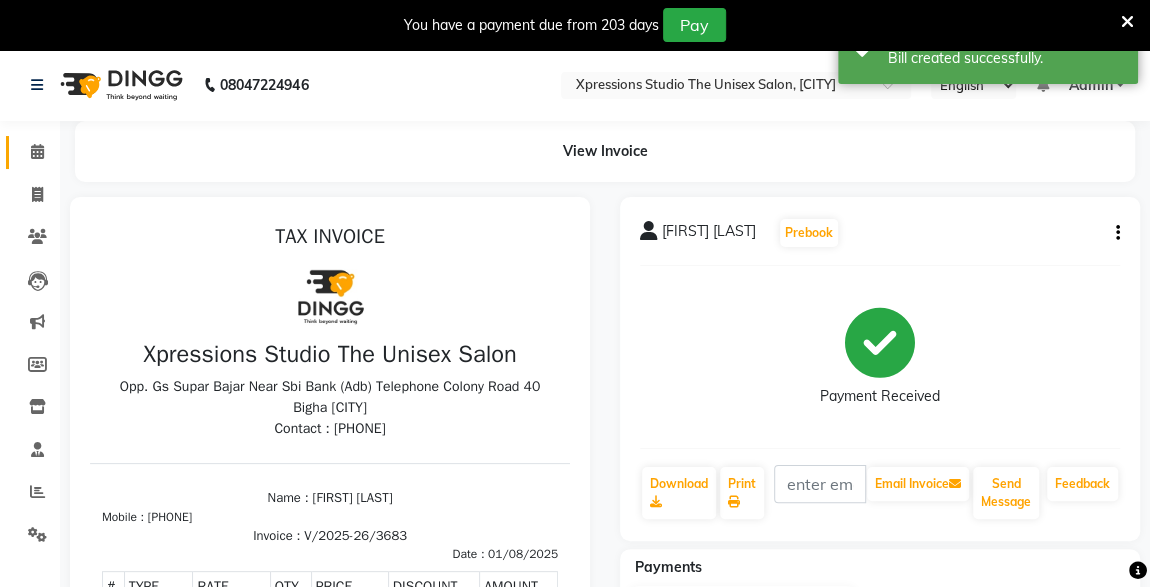 click 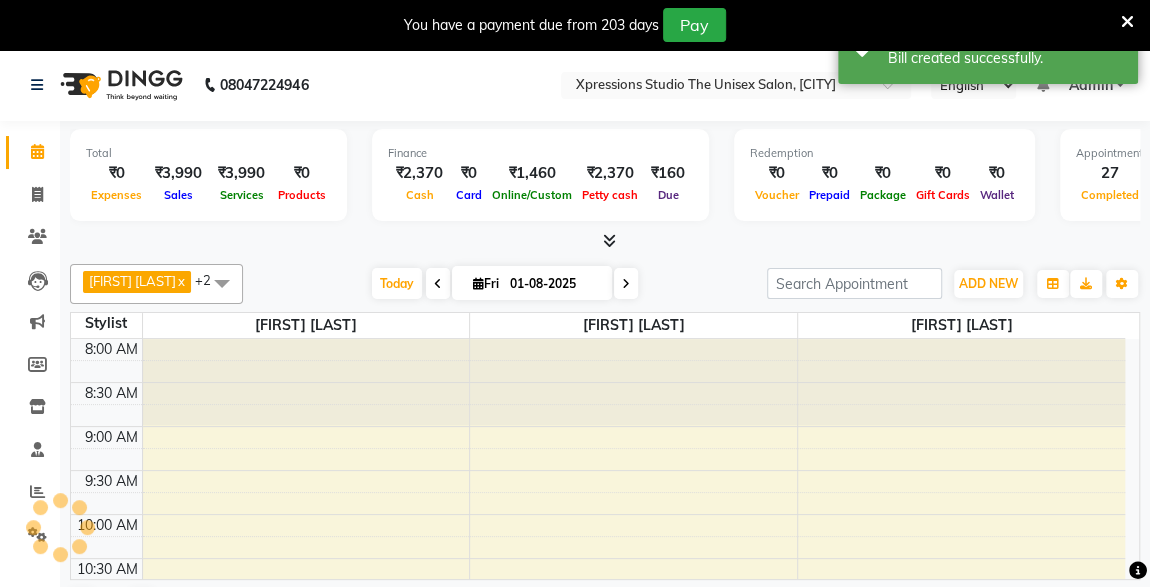 scroll, scrollTop: 1015, scrollLeft: 0, axis: vertical 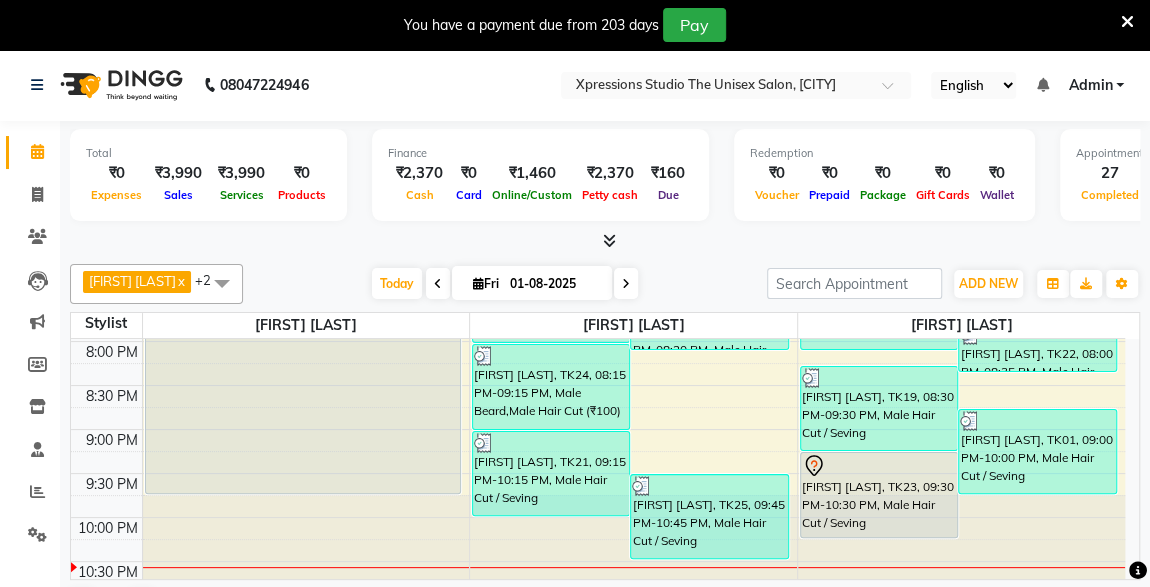 click at bounding box center [1127, 22] 